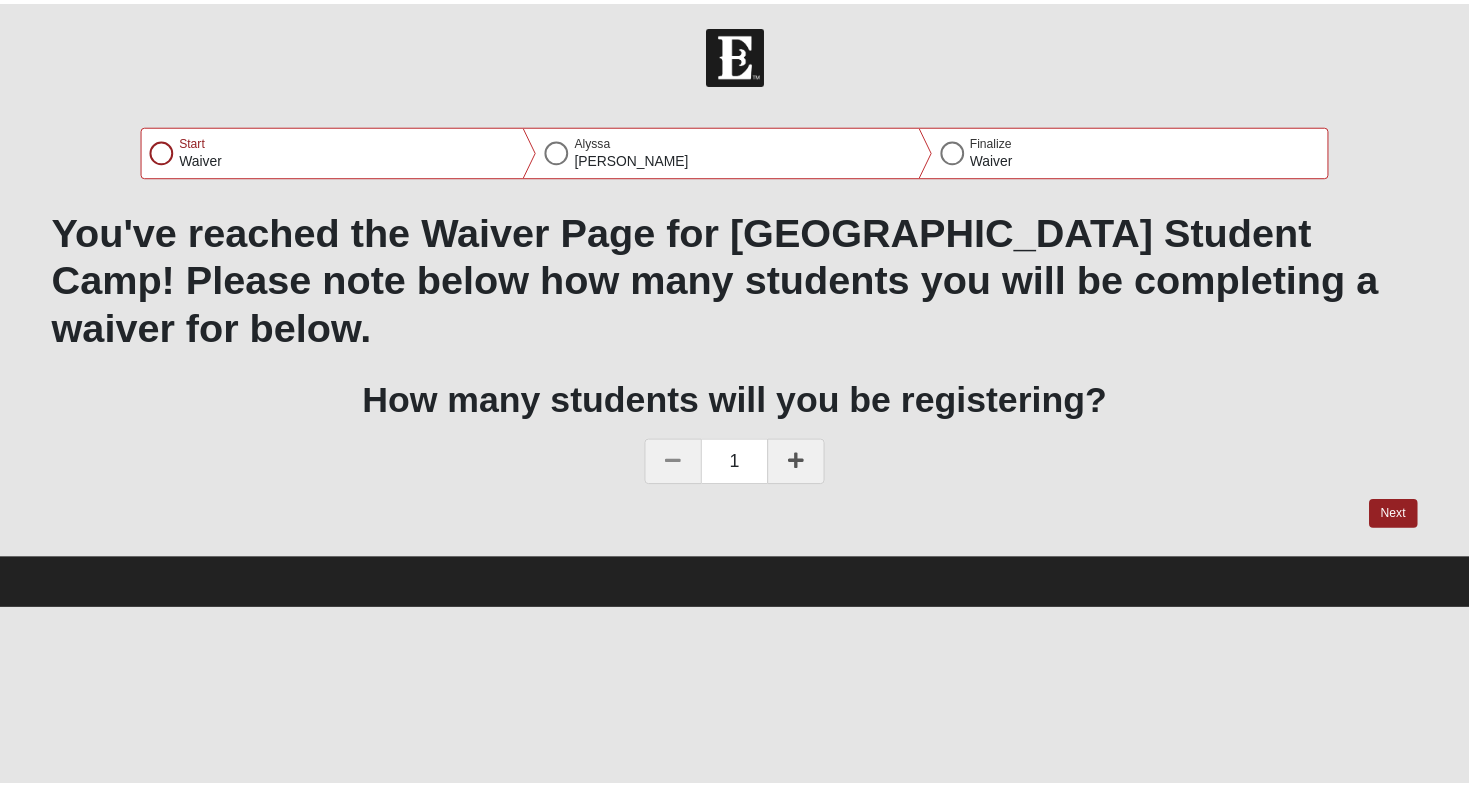 scroll, scrollTop: 0, scrollLeft: 0, axis: both 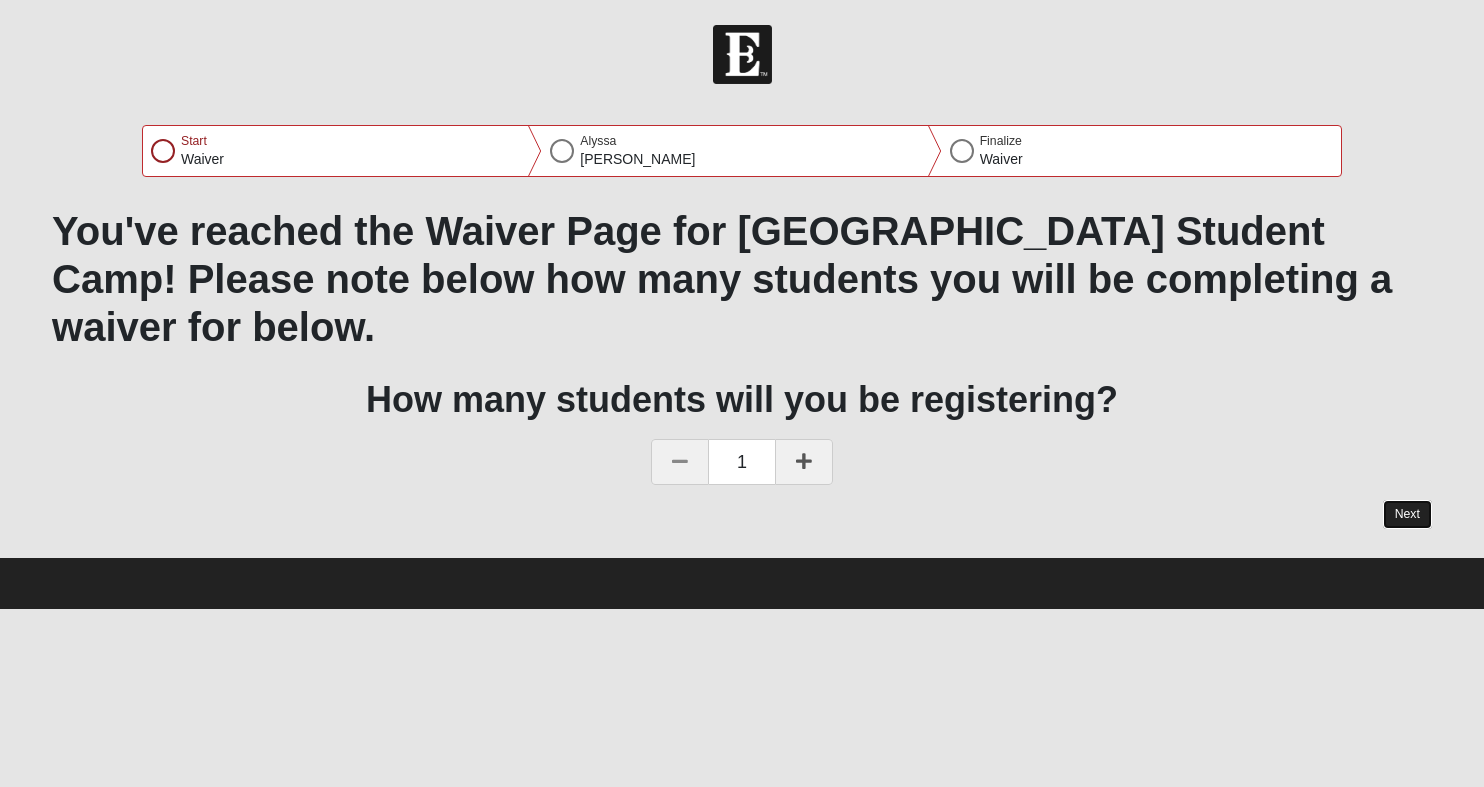 click on "Next" at bounding box center (1407, 514) 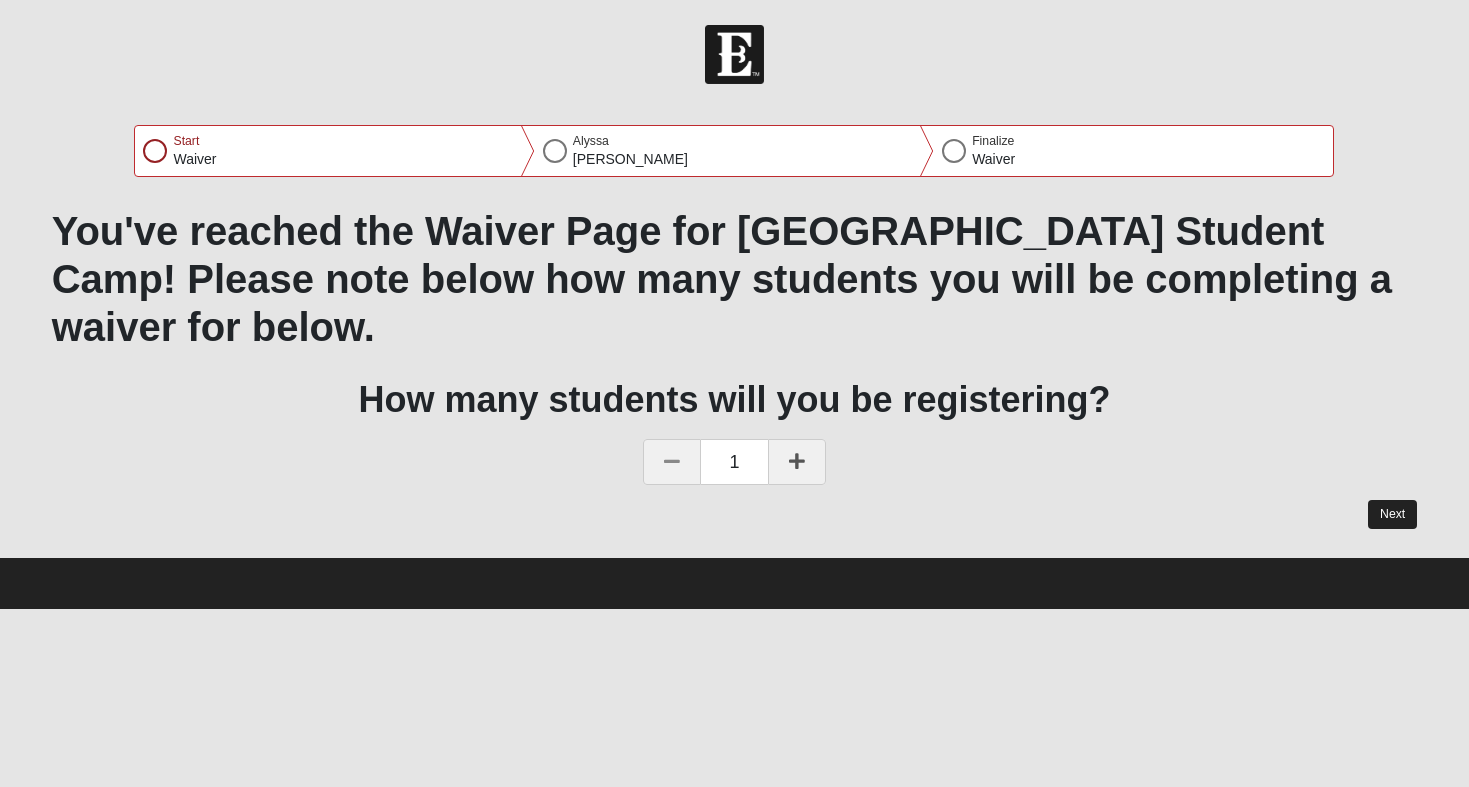 select on "10" 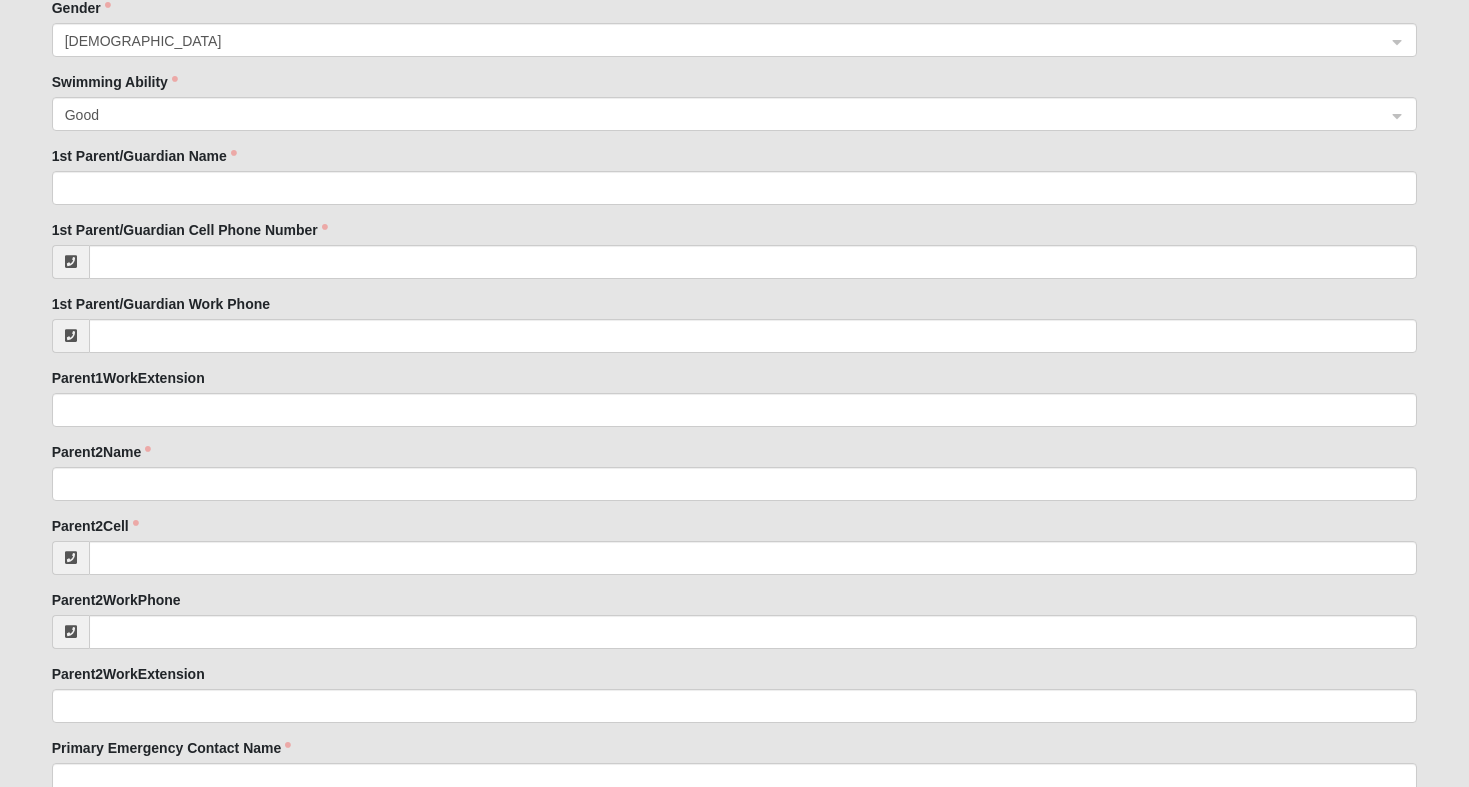 scroll, scrollTop: 1518, scrollLeft: 0, axis: vertical 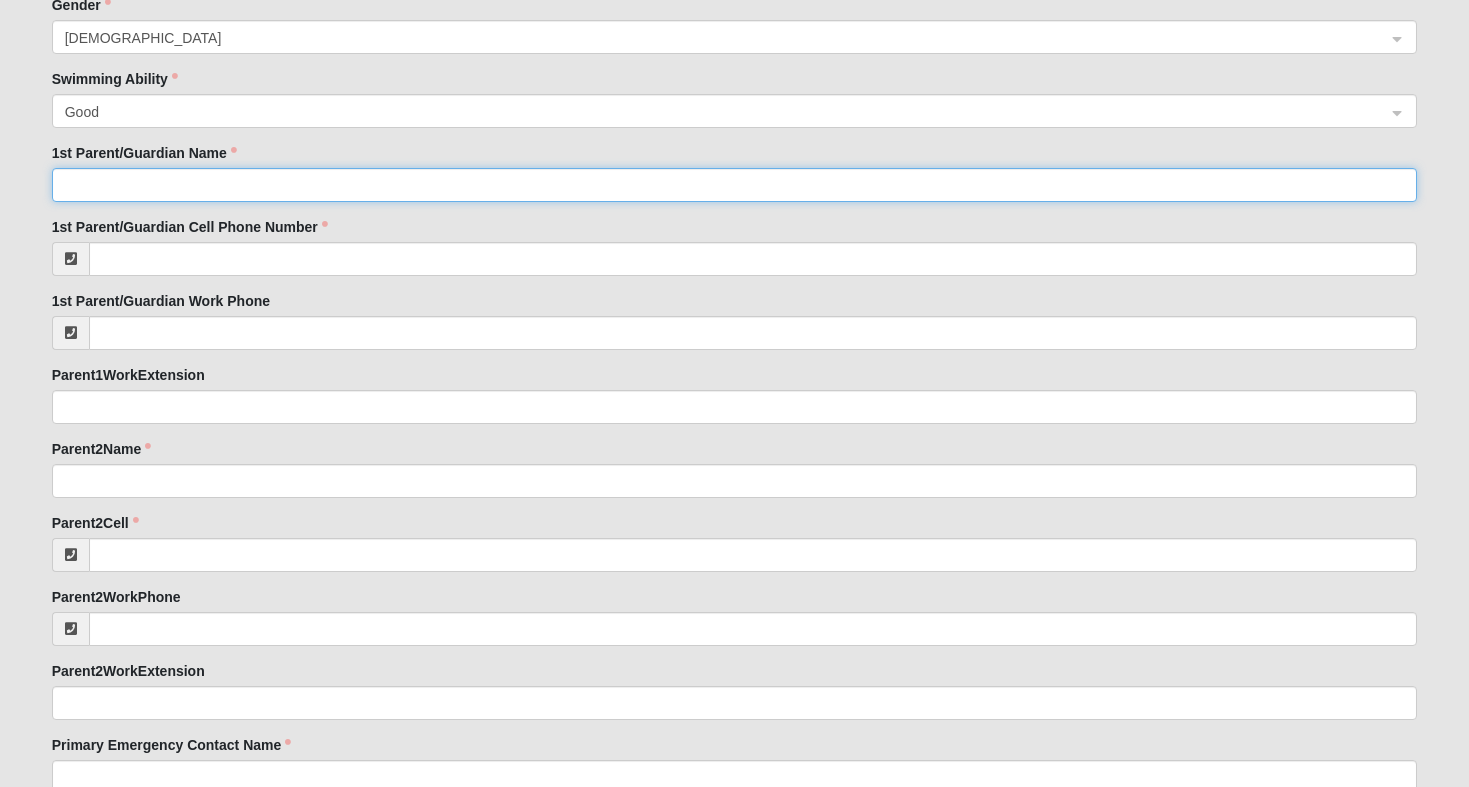 click on "1st Parent/Guardian Name" 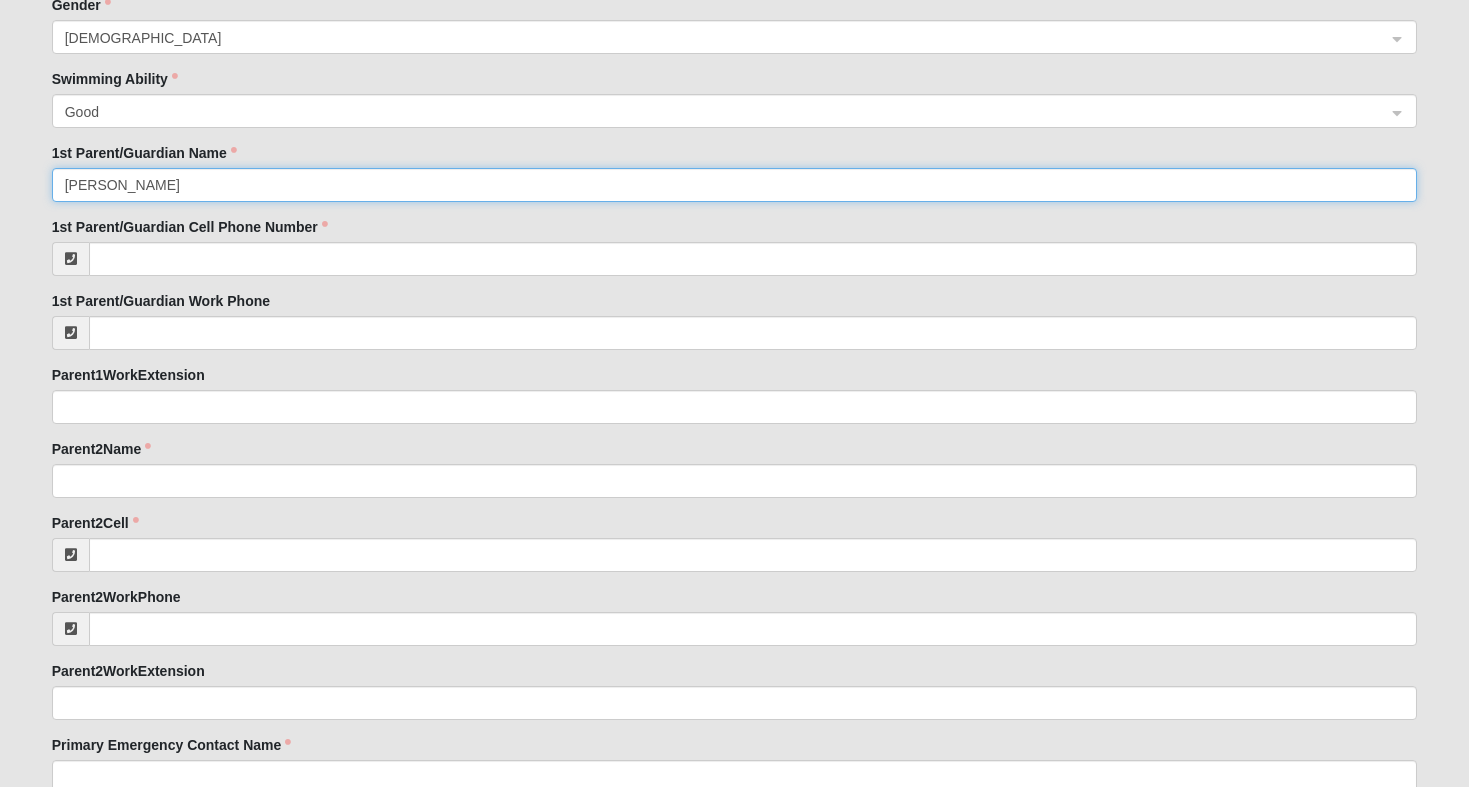 type on "[PERSON_NAME]" 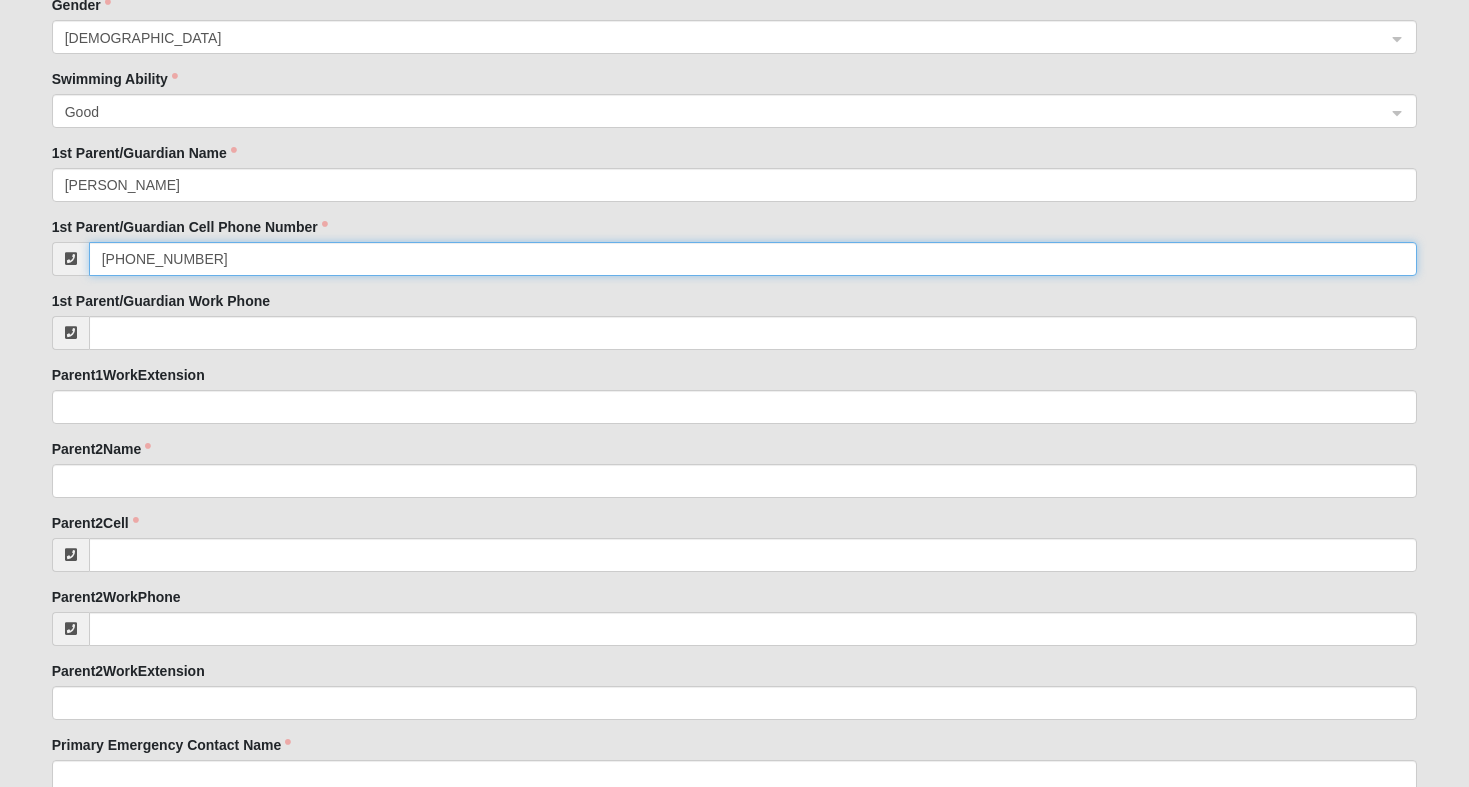 type on "[PHONE_NUMBER]" 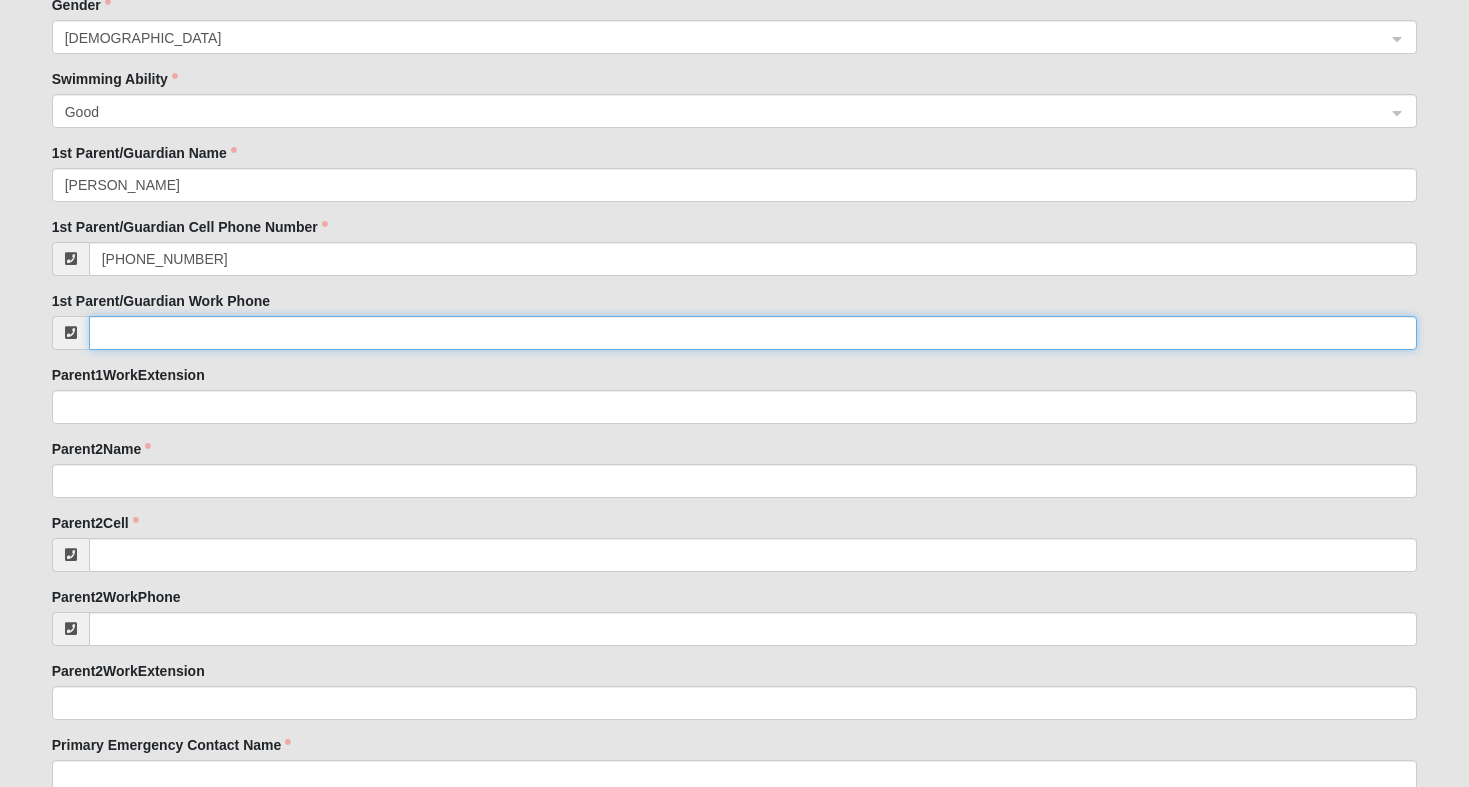 click on "1st Parent/Guardian Work Phone" at bounding box center (753, 333) 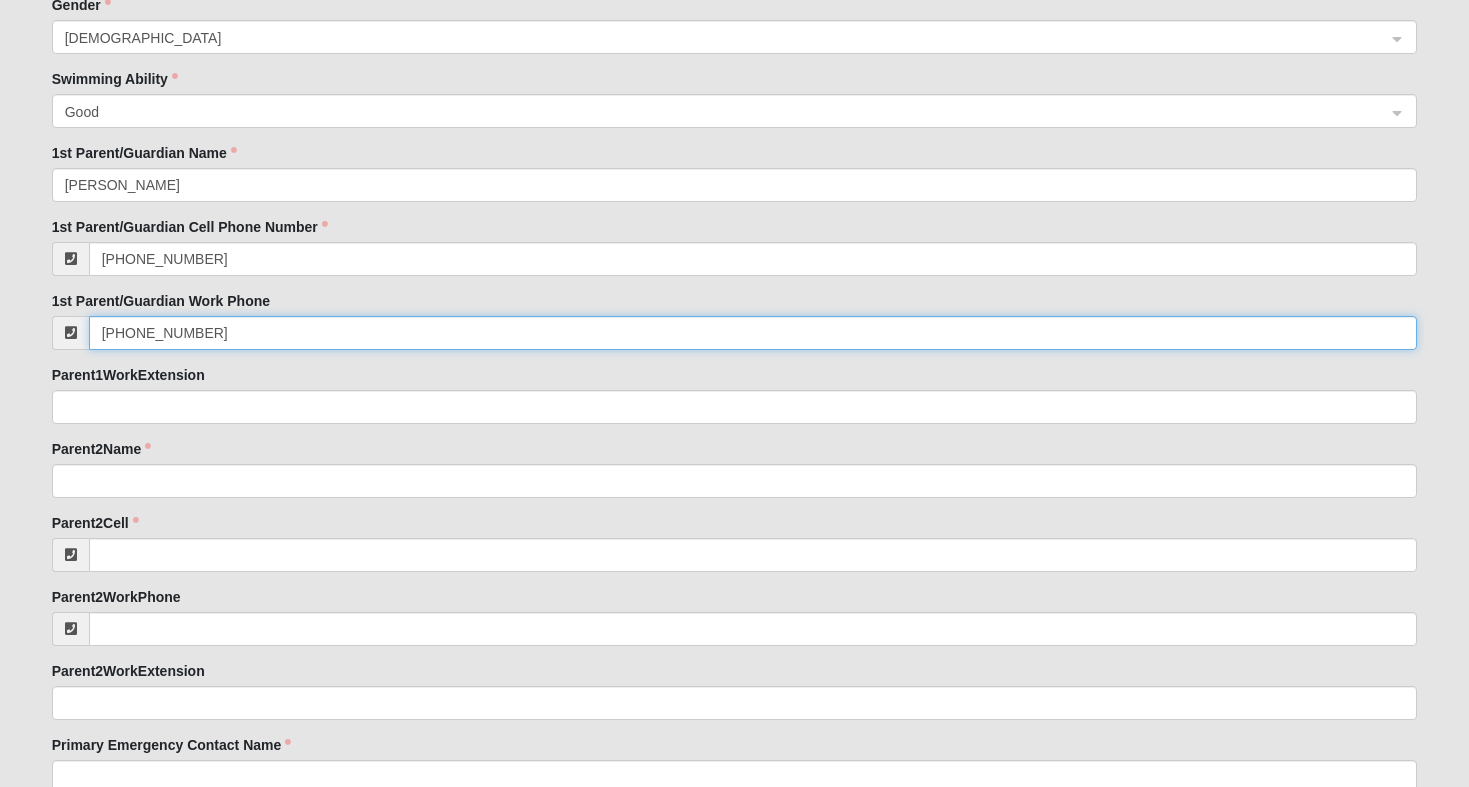 type on "[PHONE_NUMBER]" 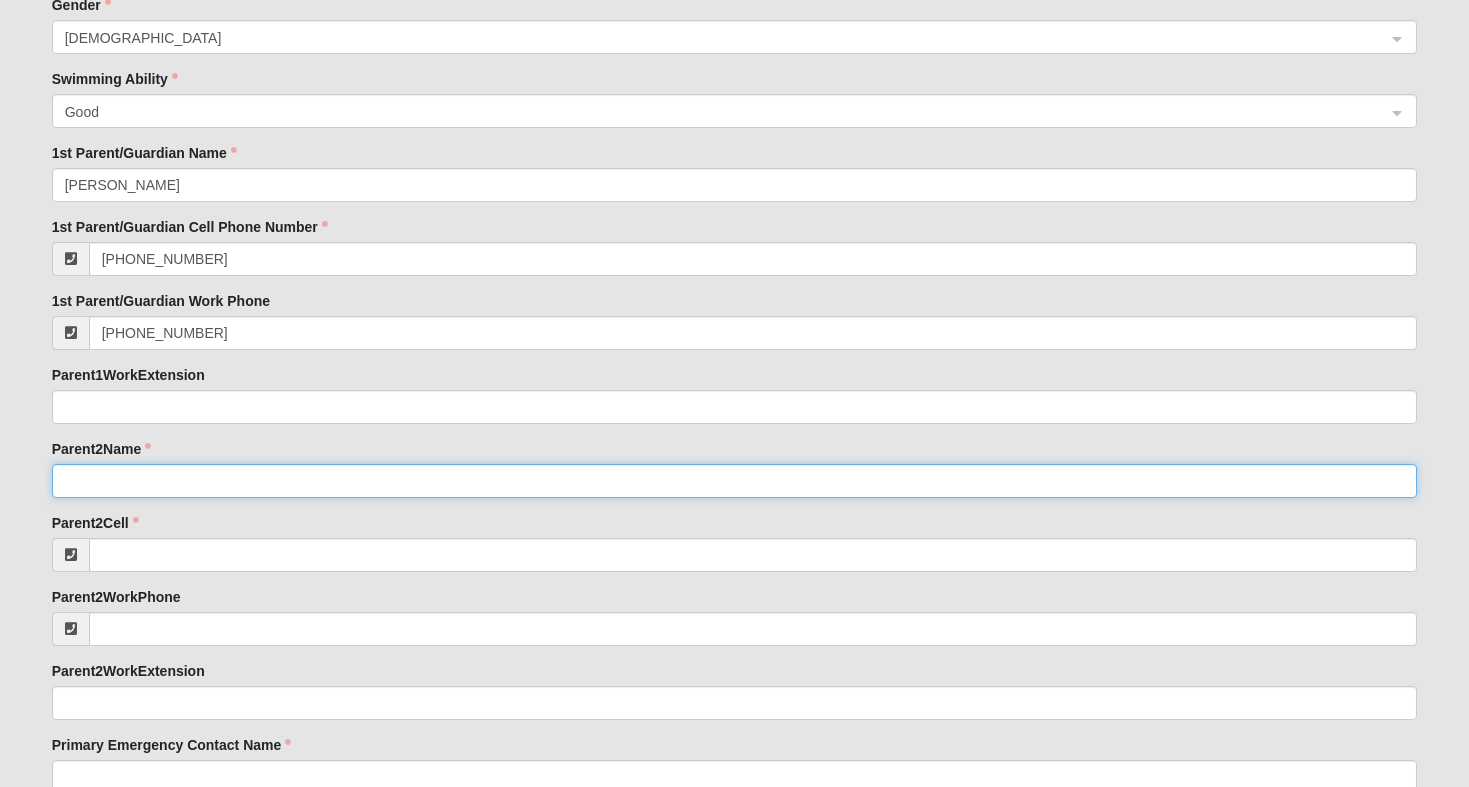 click on "Parent2Name" 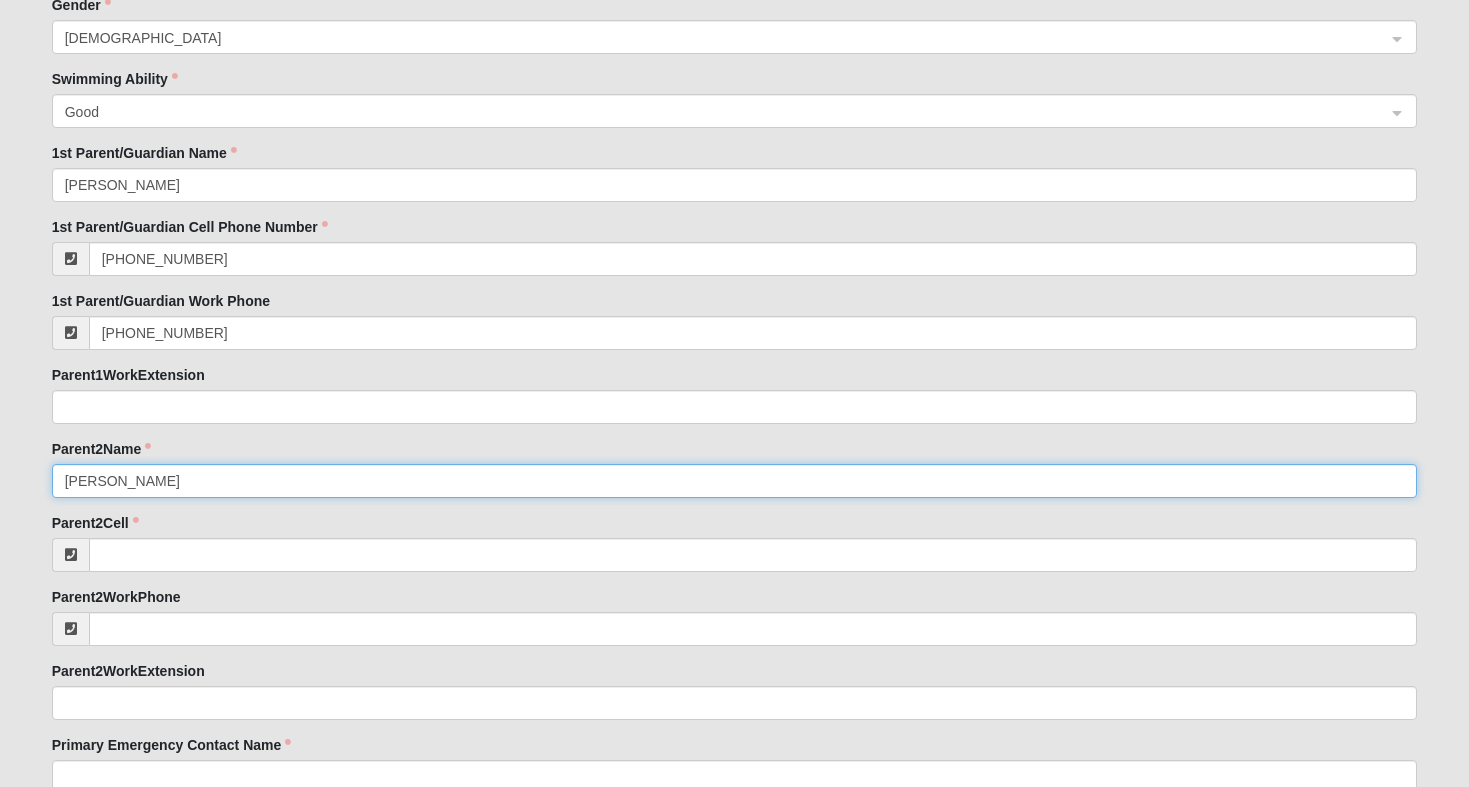 type on "[PERSON_NAME]" 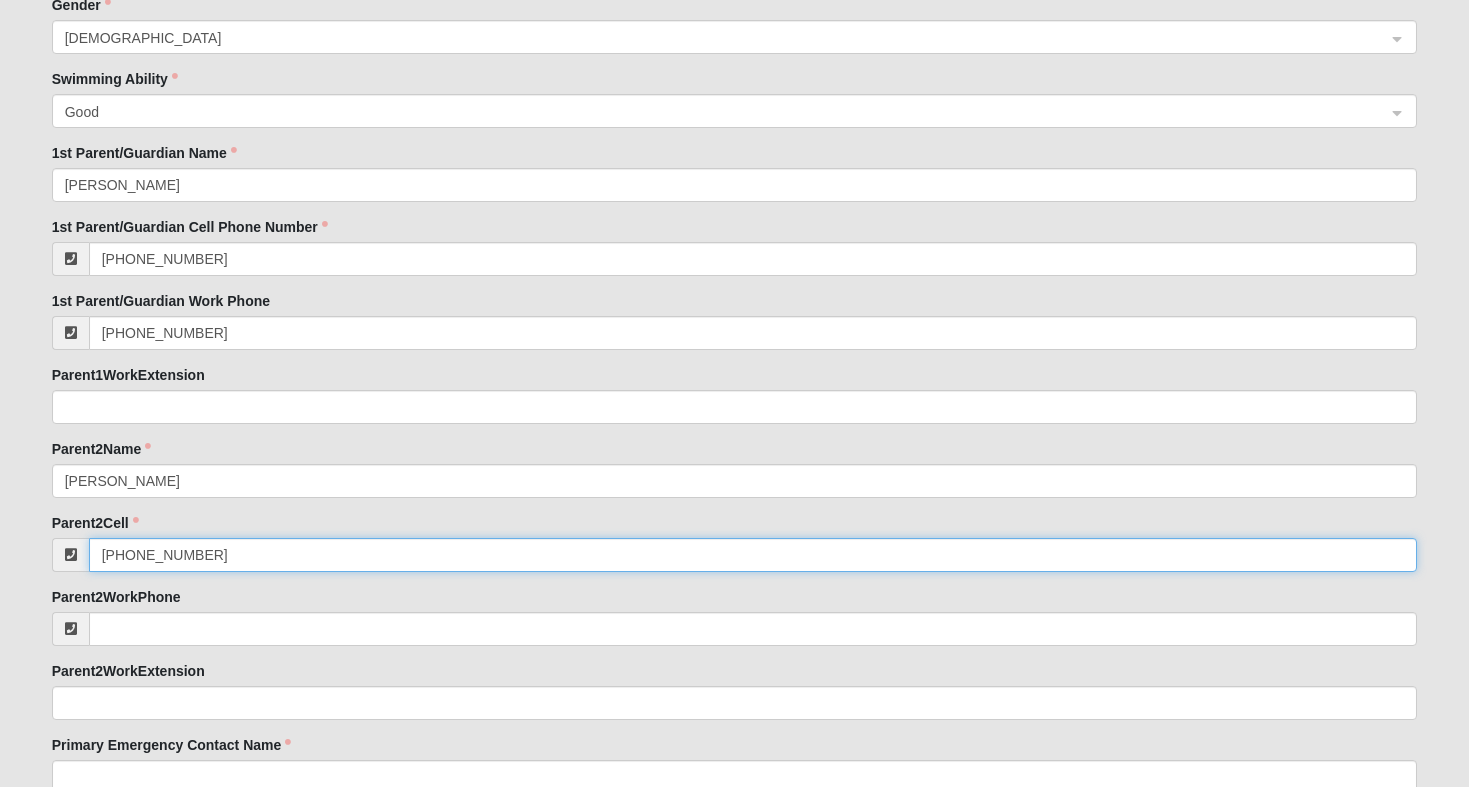 drag, startPoint x: 204, startPoint y: 552, endPoint x: 94, endPoint y: 554, distance: 110.01818 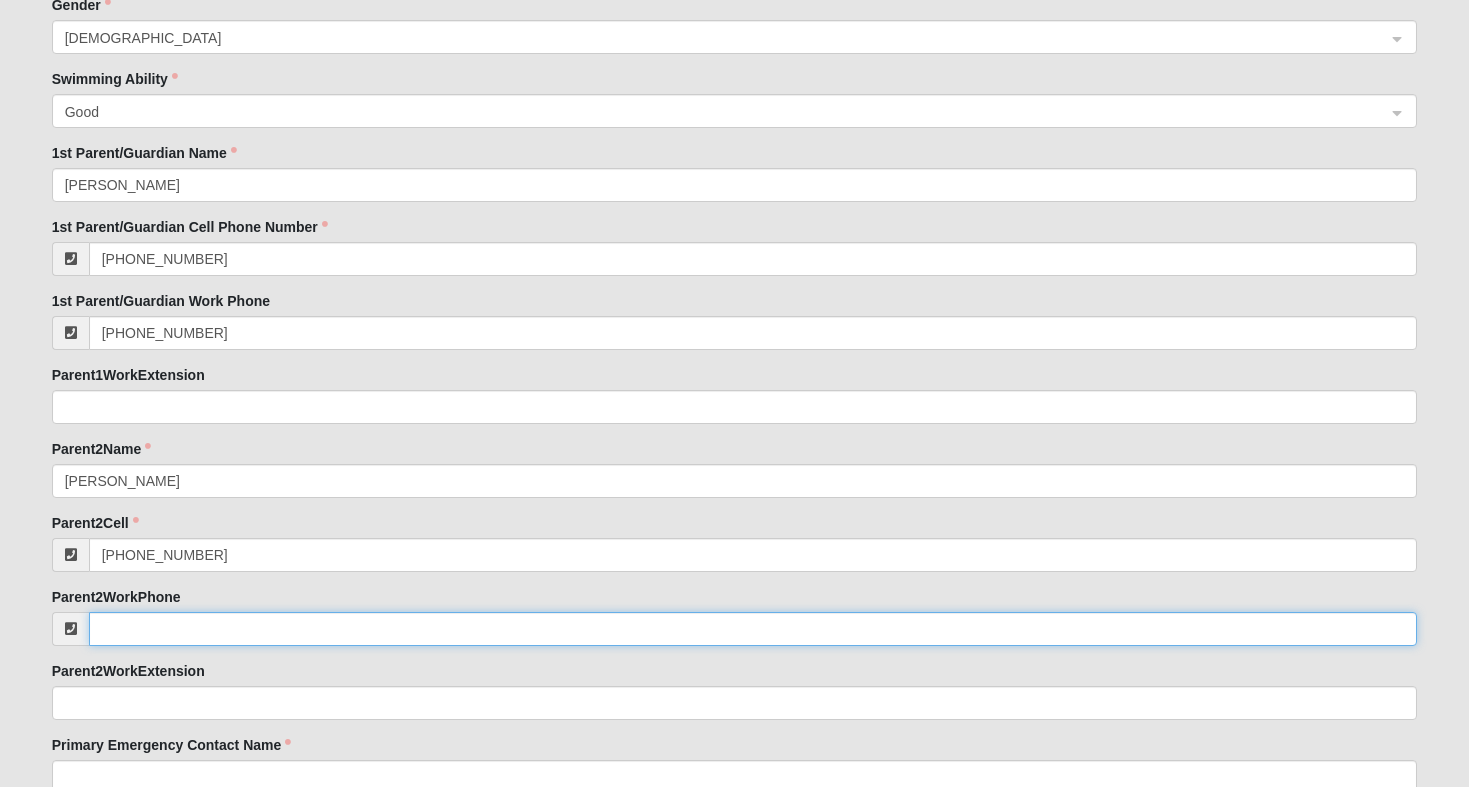 click on "Parent2WorkPhone" at bounding box center (753, 629) 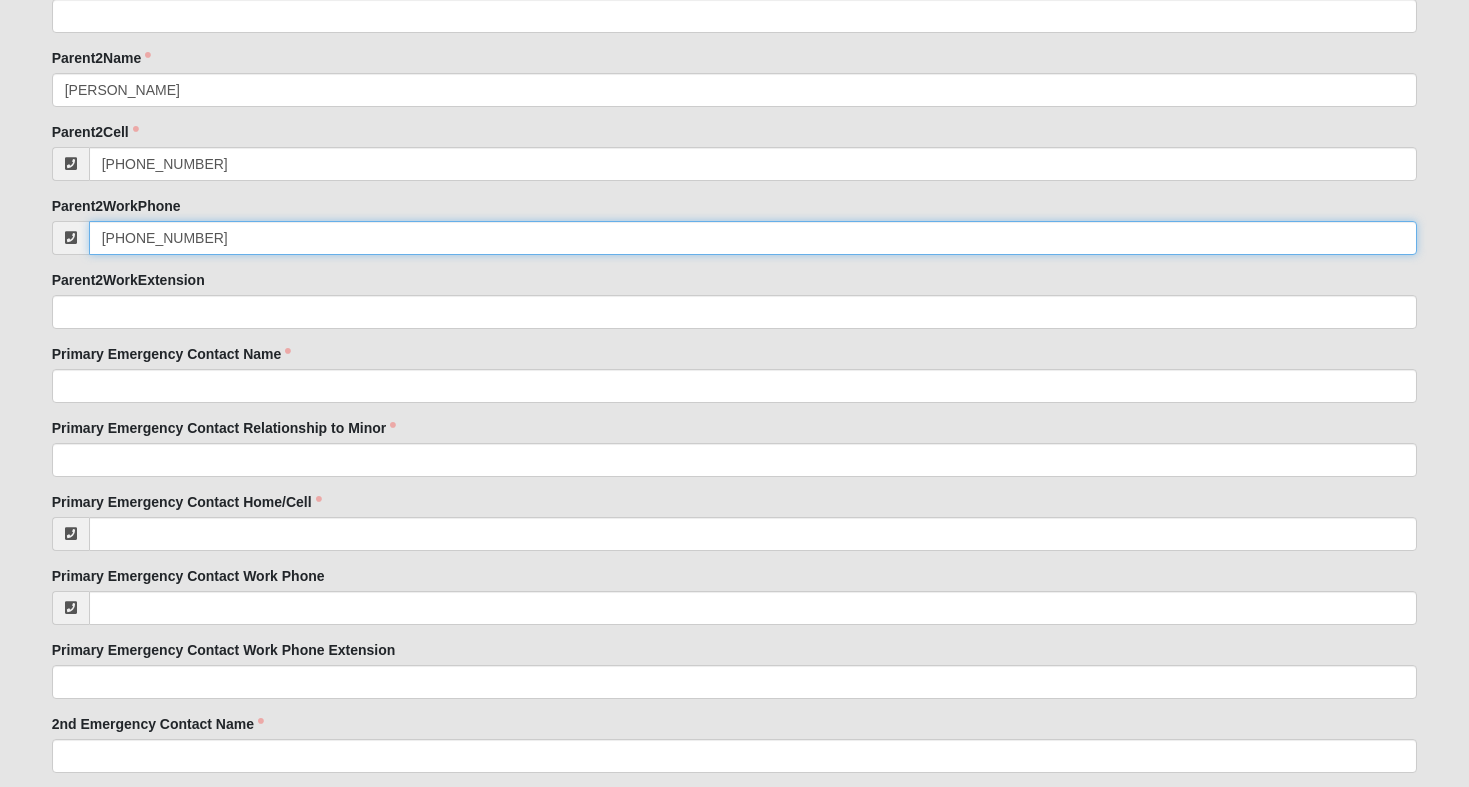 scroll, scrollTop: 1928, scrollLeft: 0, axis: vertical 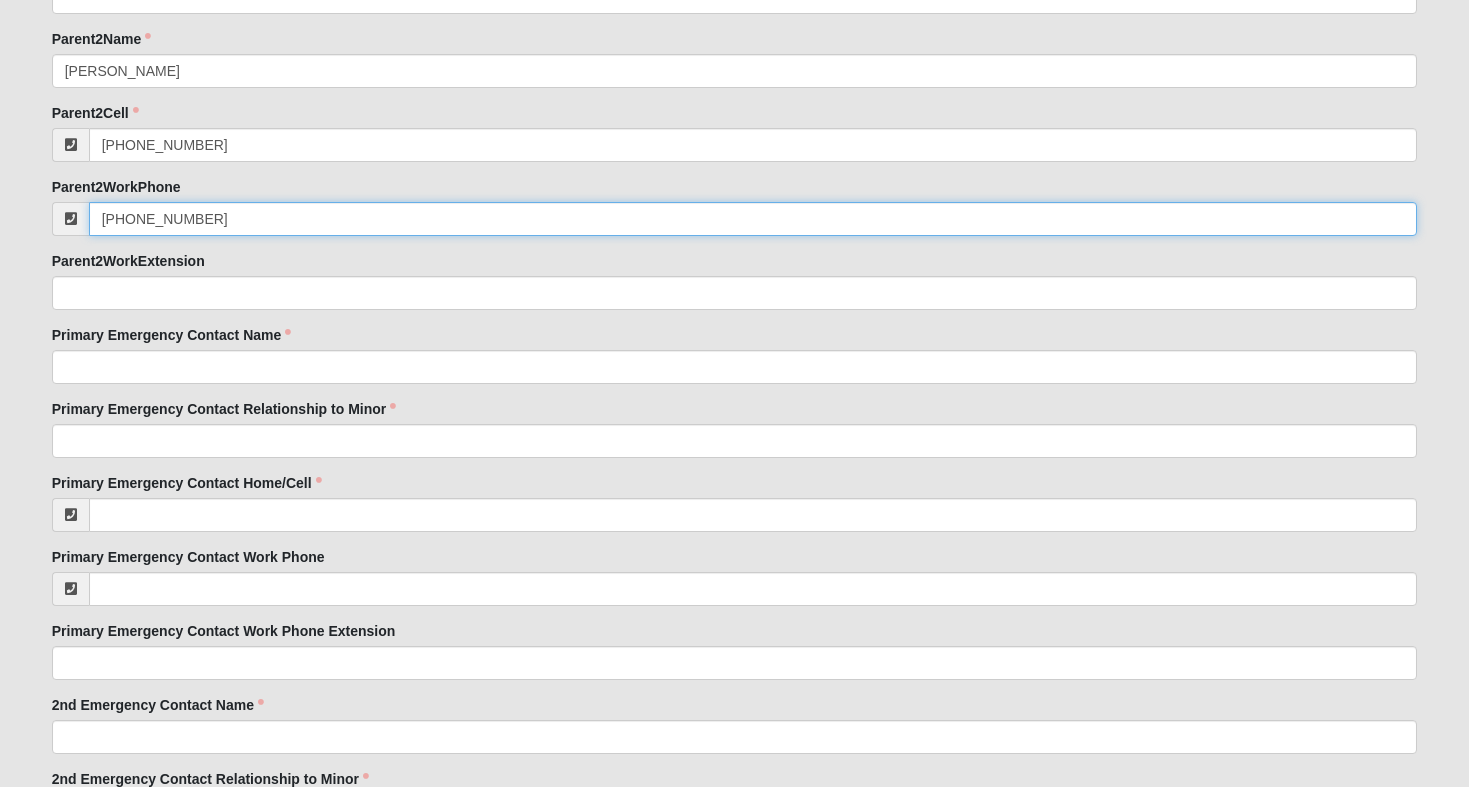 type on "[PHONE_NUMBER]" 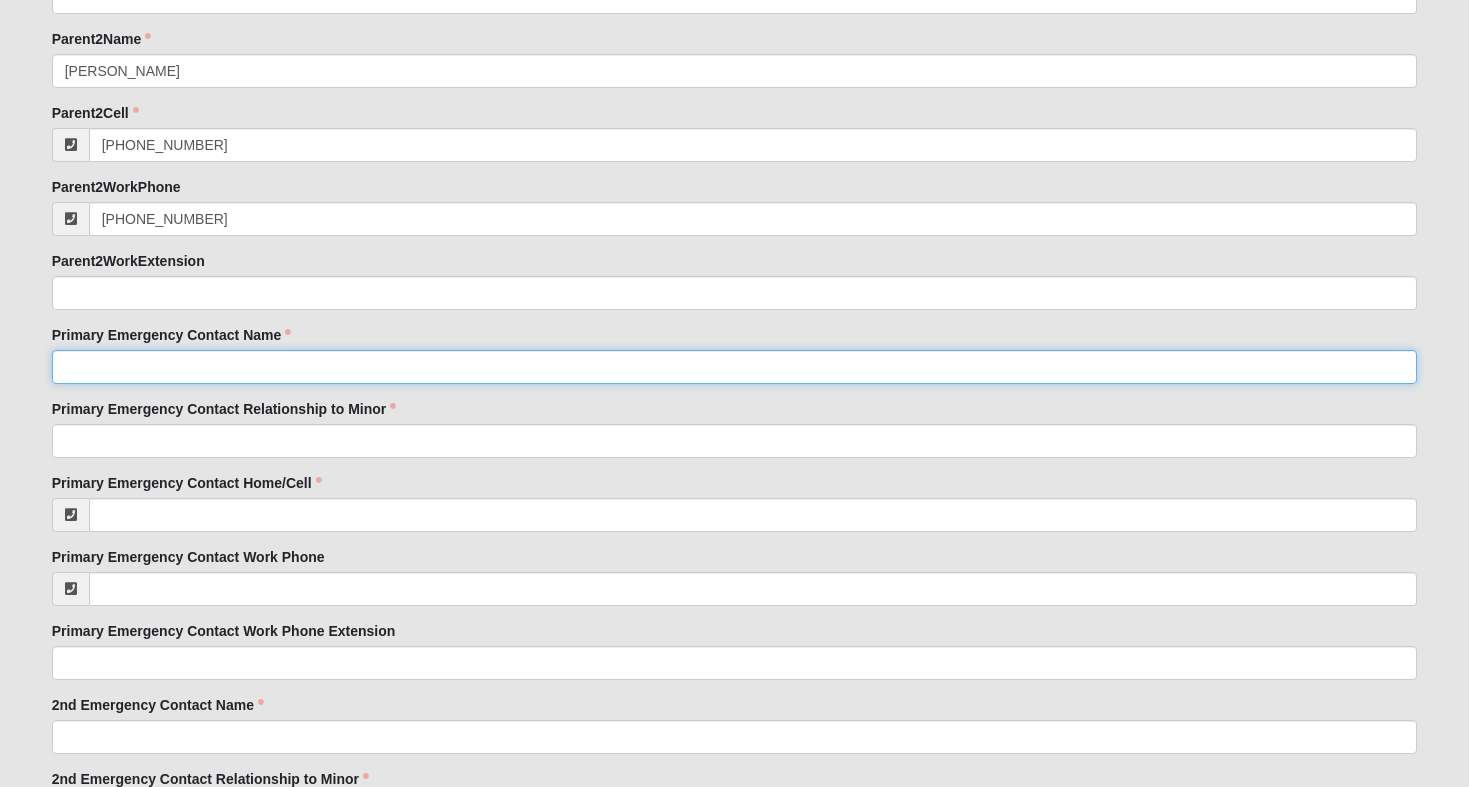 click on "Primary Emergency Contact Name" 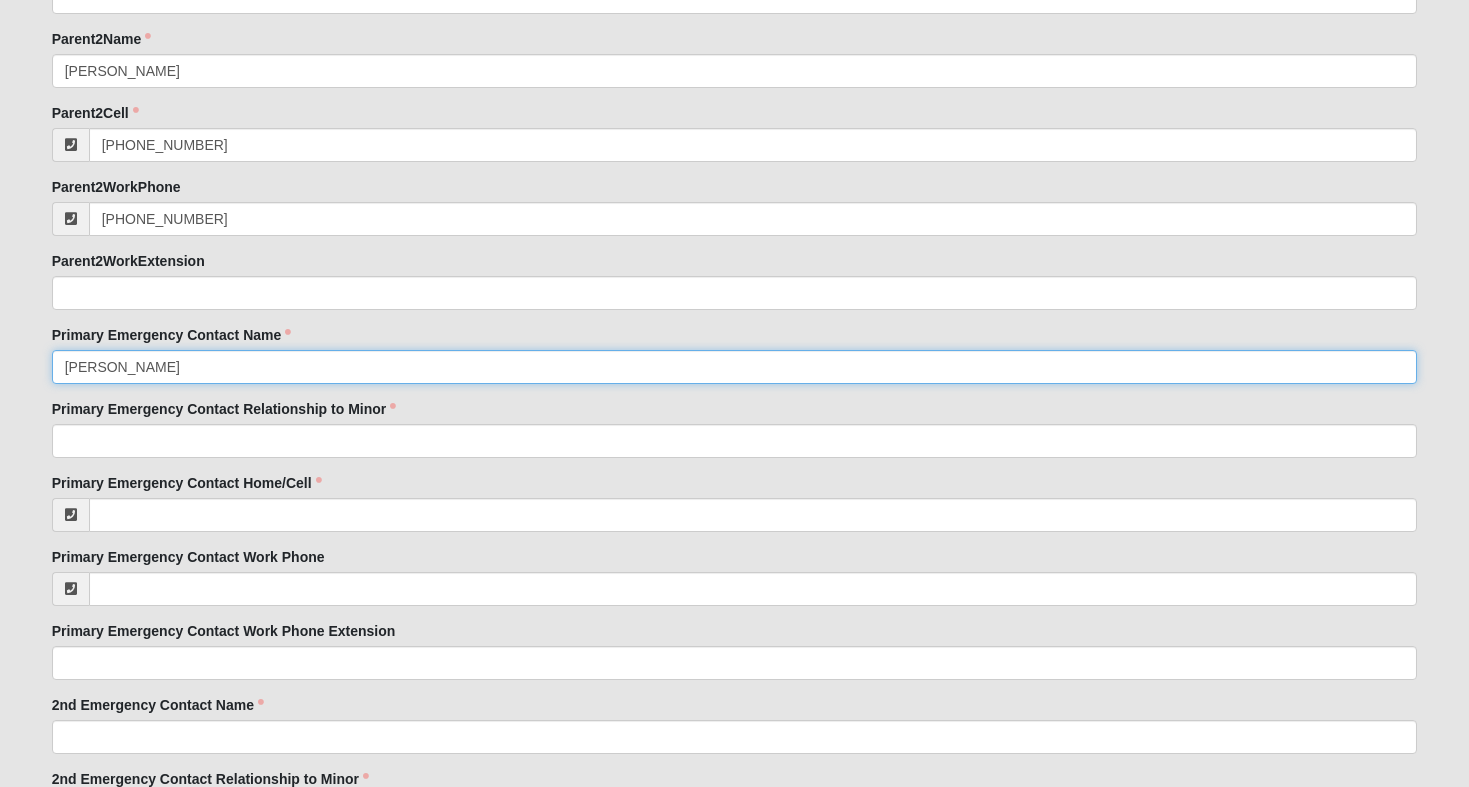 type on "[PERSON_NAME]" 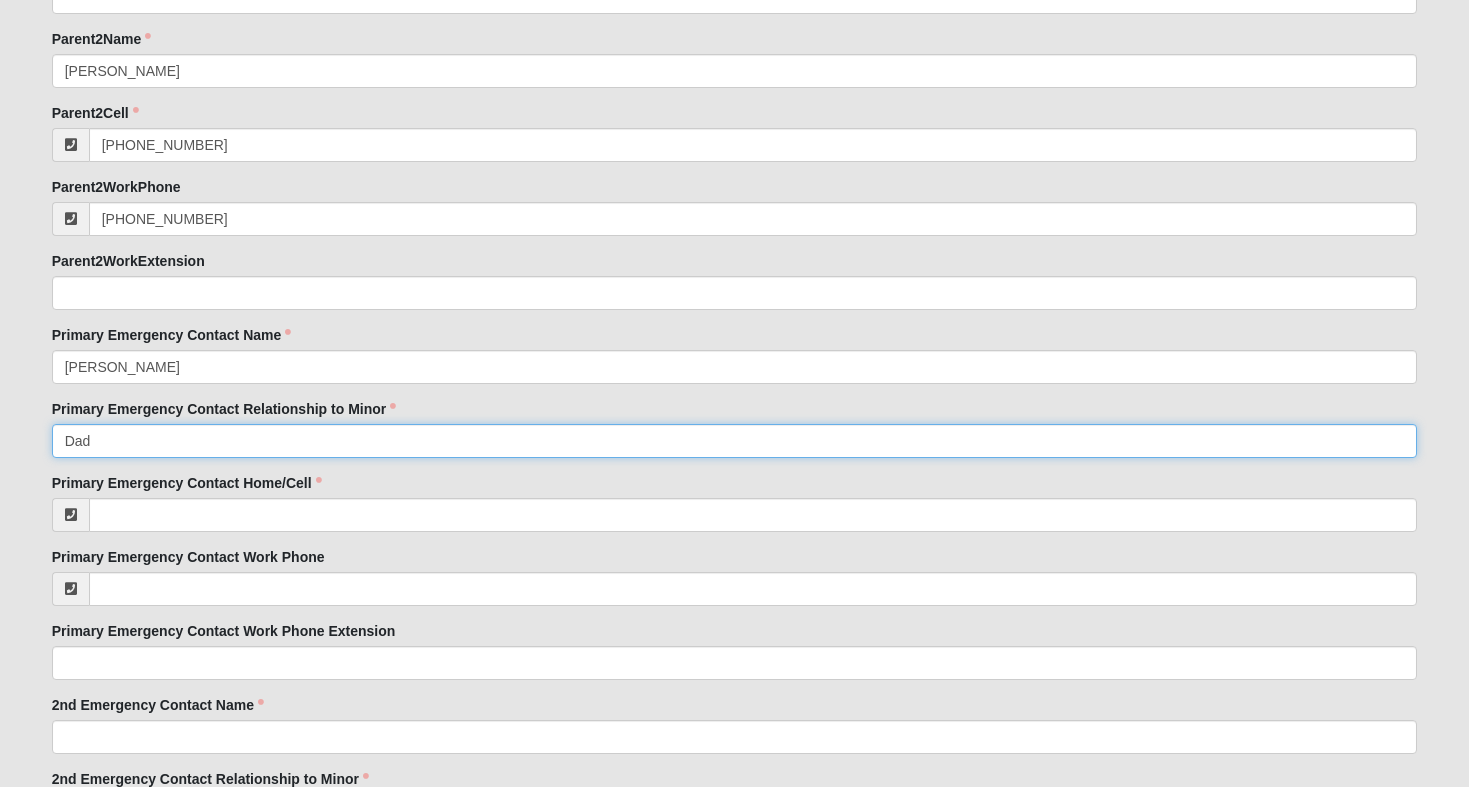 type on "Dad" 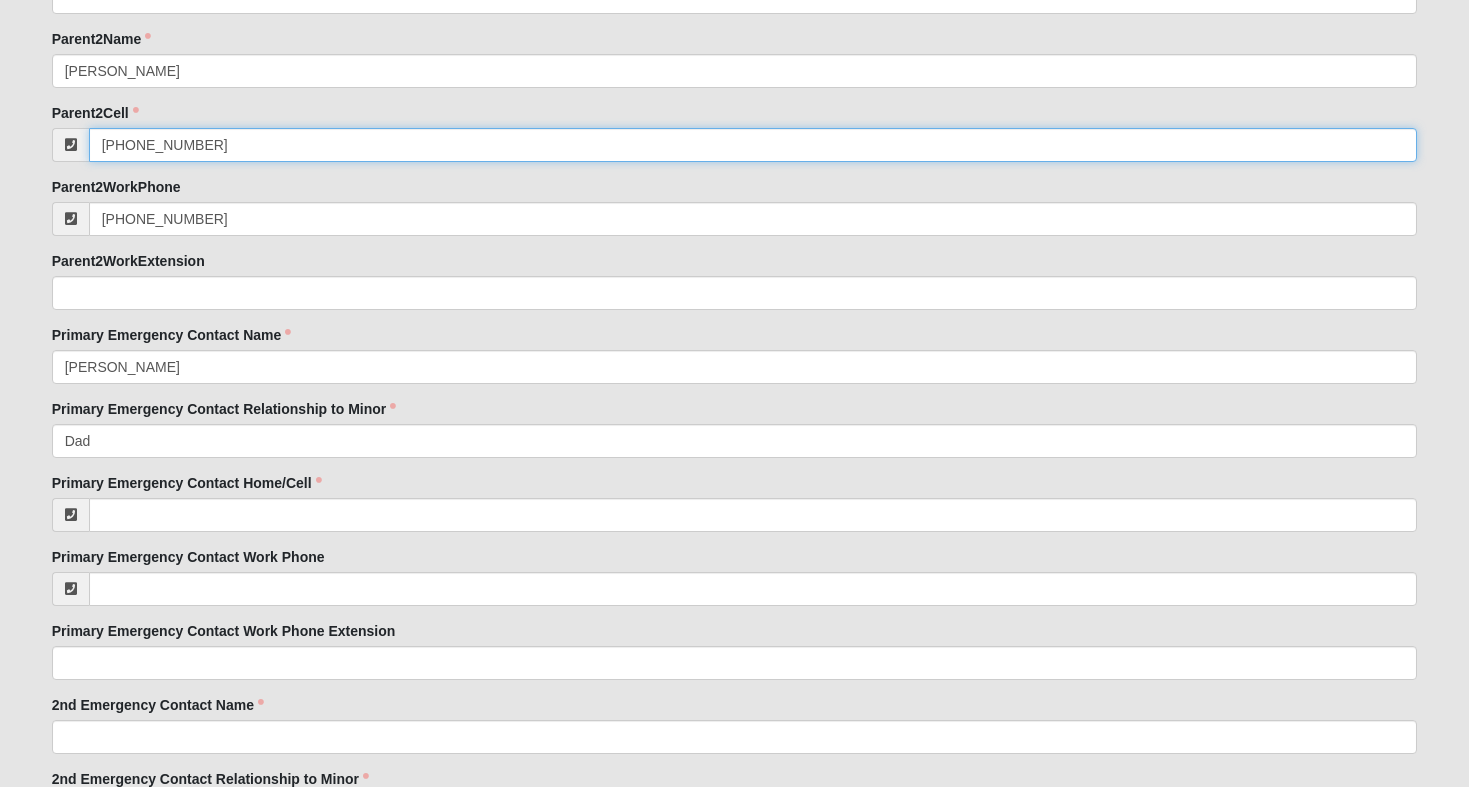 drag, startPoint x: 203, startPoint y: 143, endPoint x: 82, endPoint y: 142, distance: 121.004135 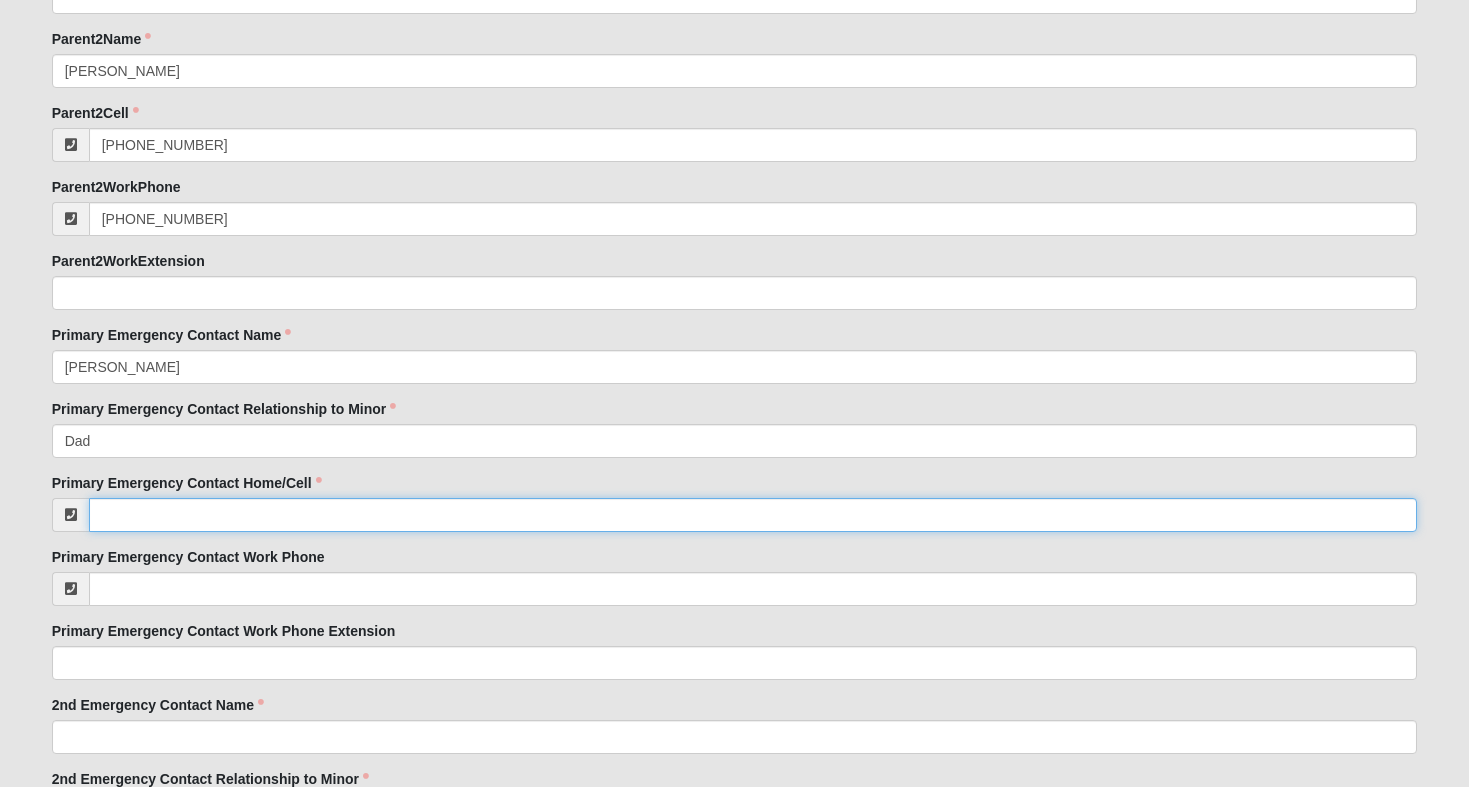 click on "Primary Emergency Contact Home/Cell" at bounding box center (753, 515) 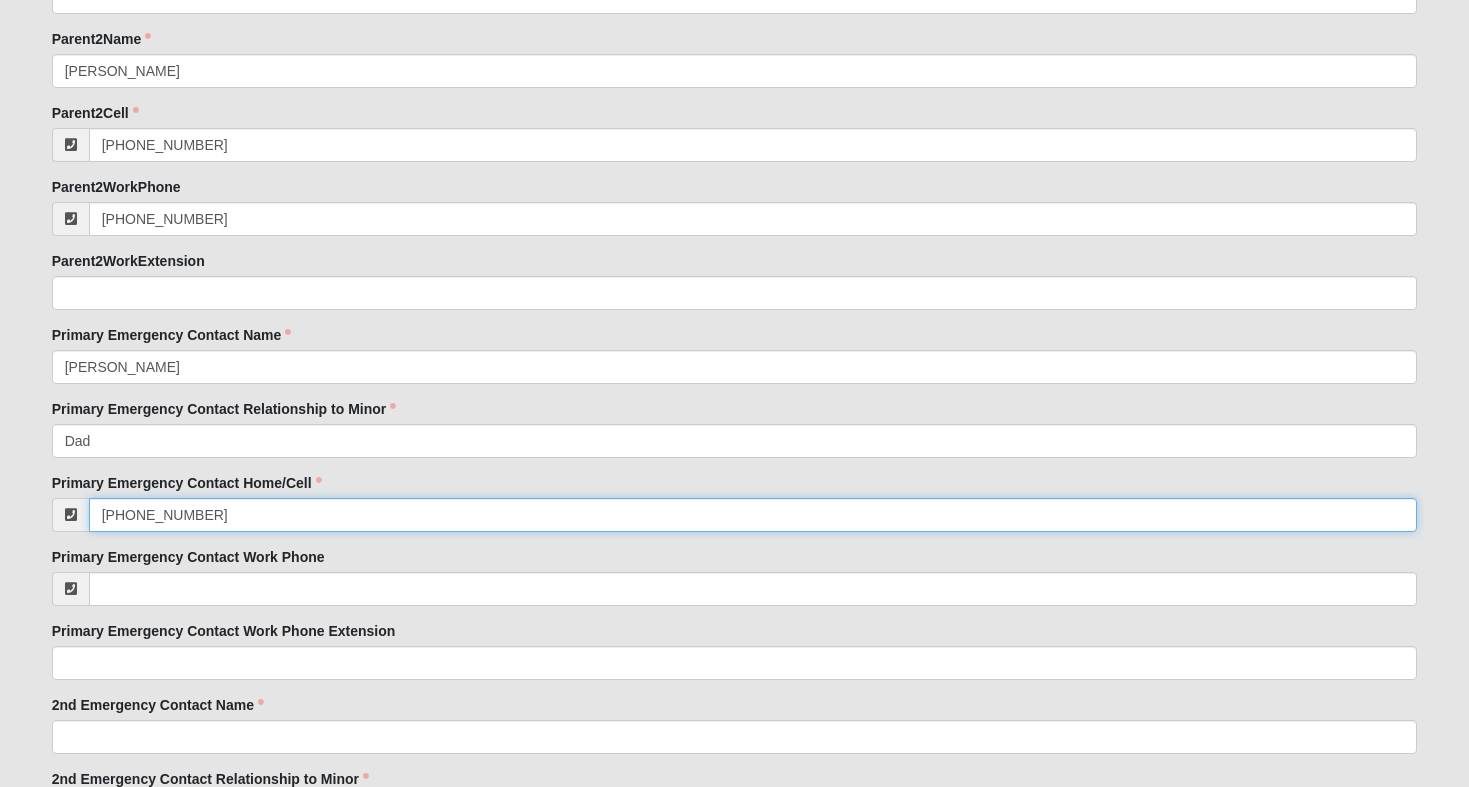 type on "[PHONE_NUMBER]" 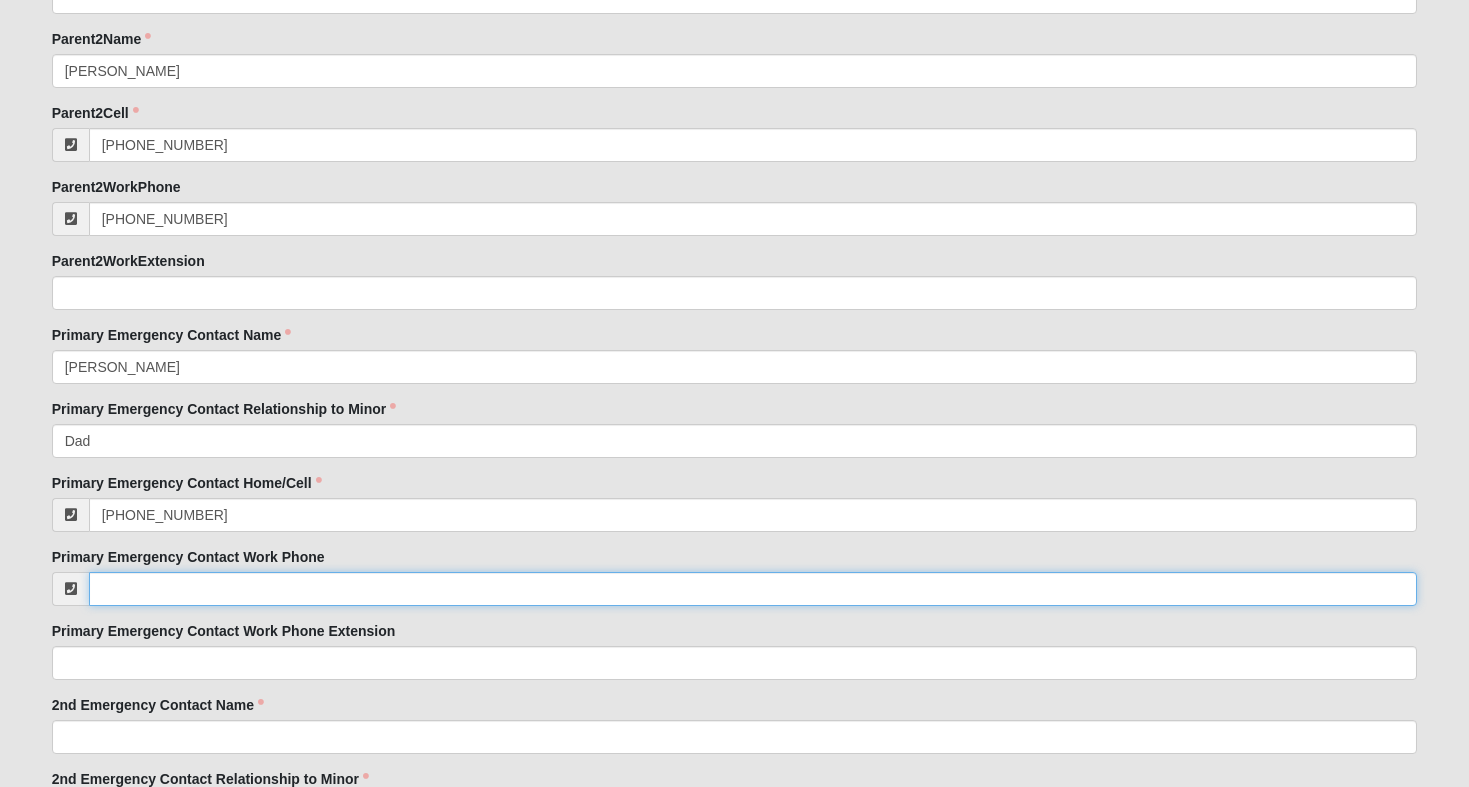 click on "Primary Emergency Contact Work Phone" at bounding box center [753, 589] 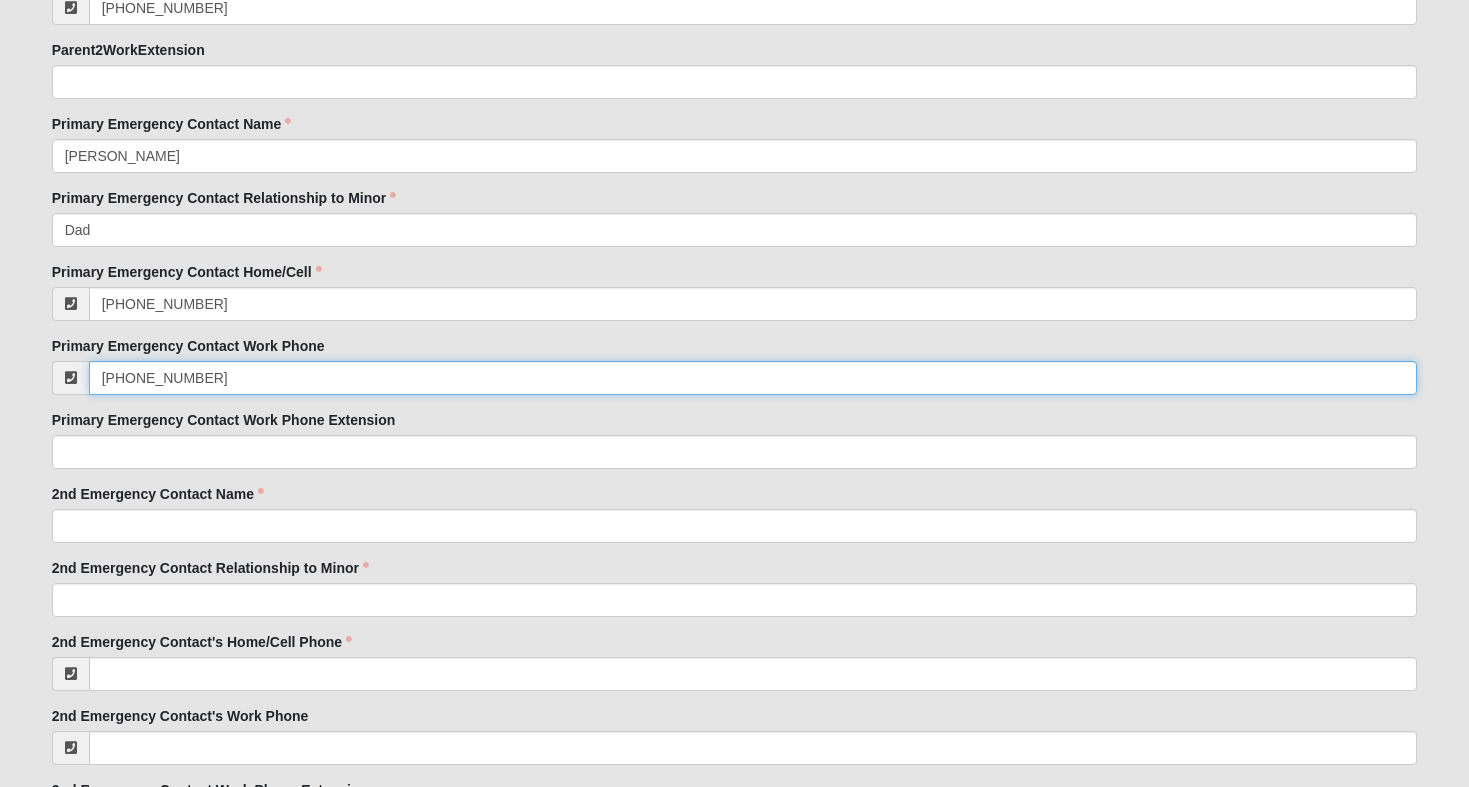 scroll, scrollTop: 2157, scrollLeft: 0, axis: vertical 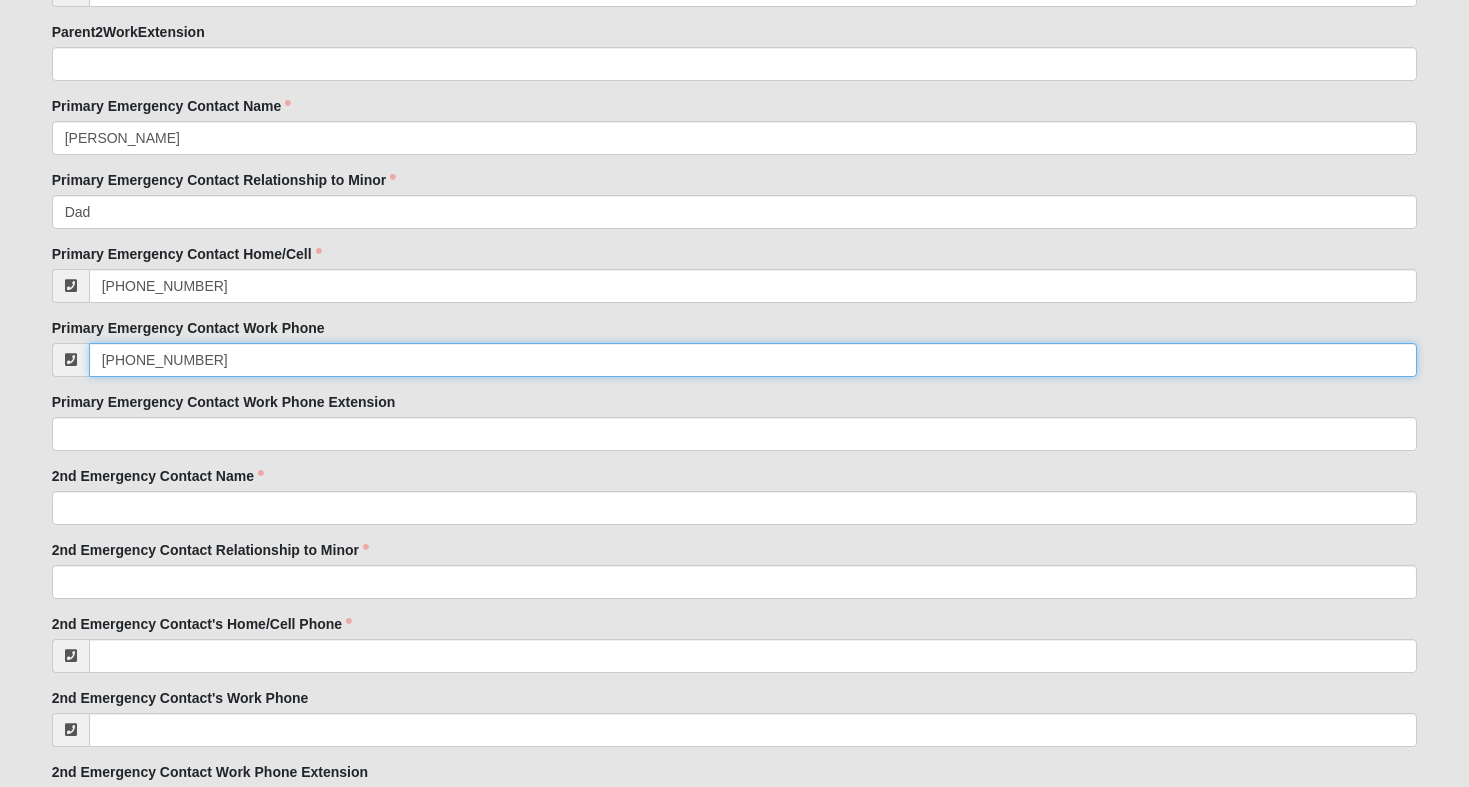 type on "[PHONE_NUMBER]" 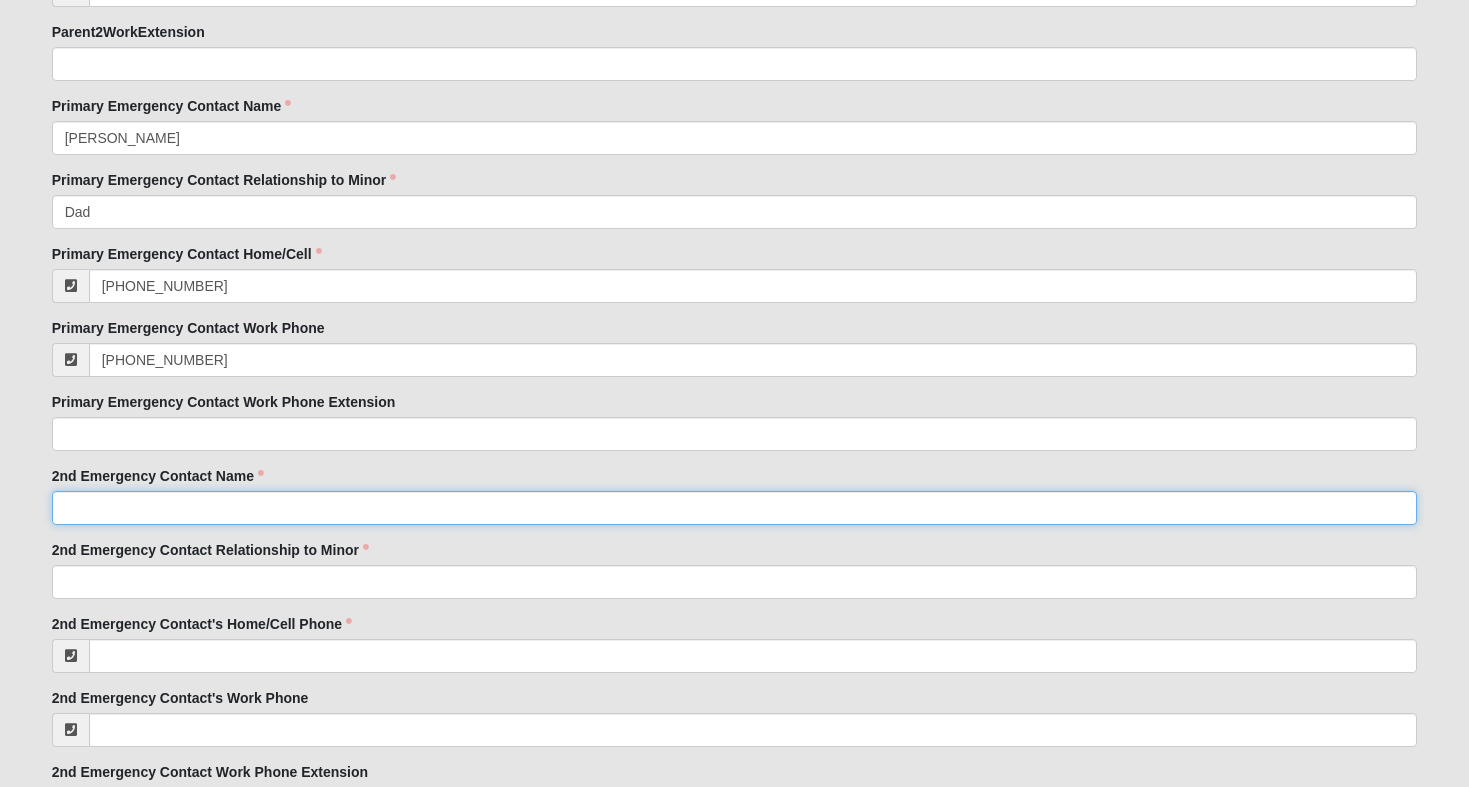 click on "2nd Emergency Contact Name" 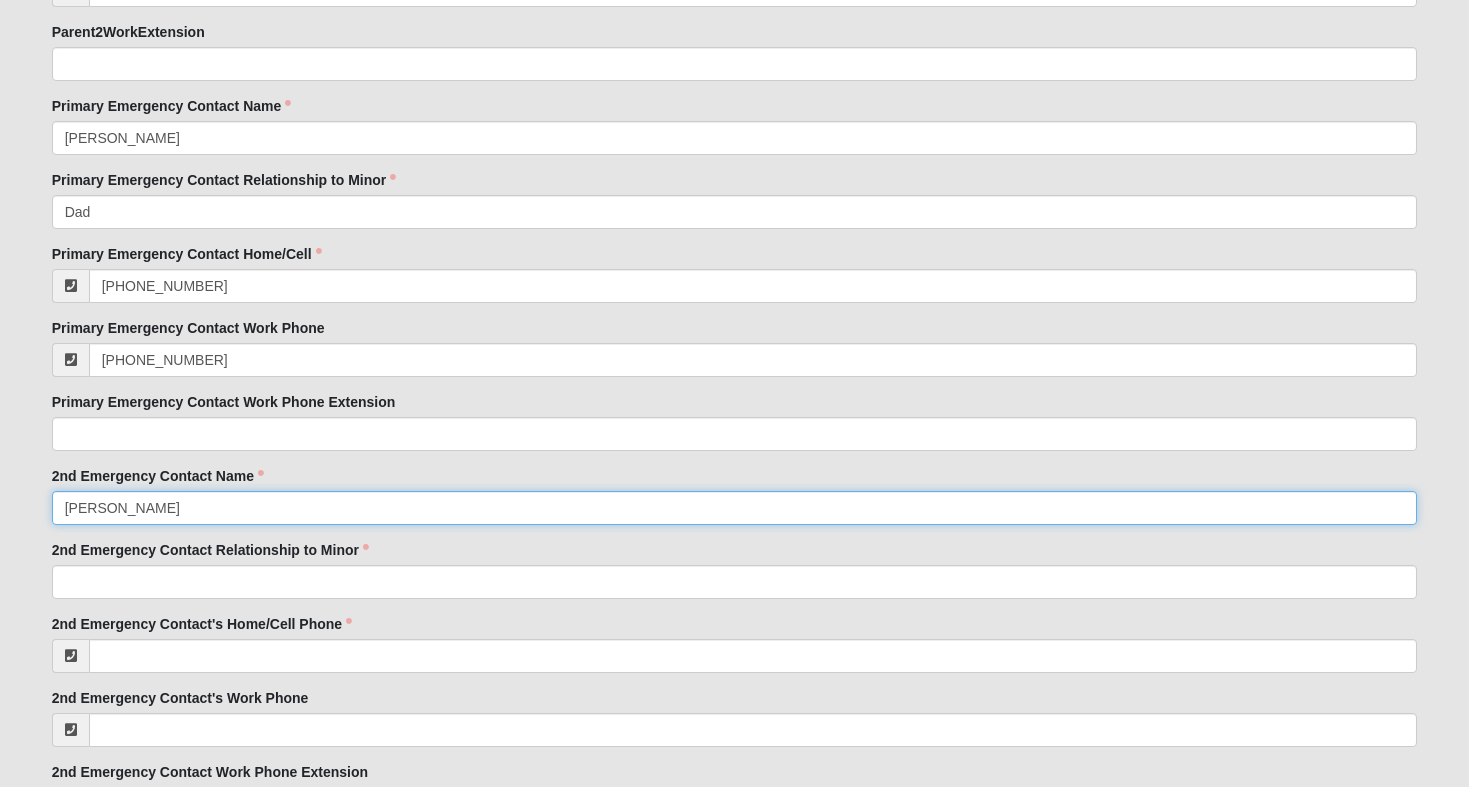 type on "[PERSON_NAME]" 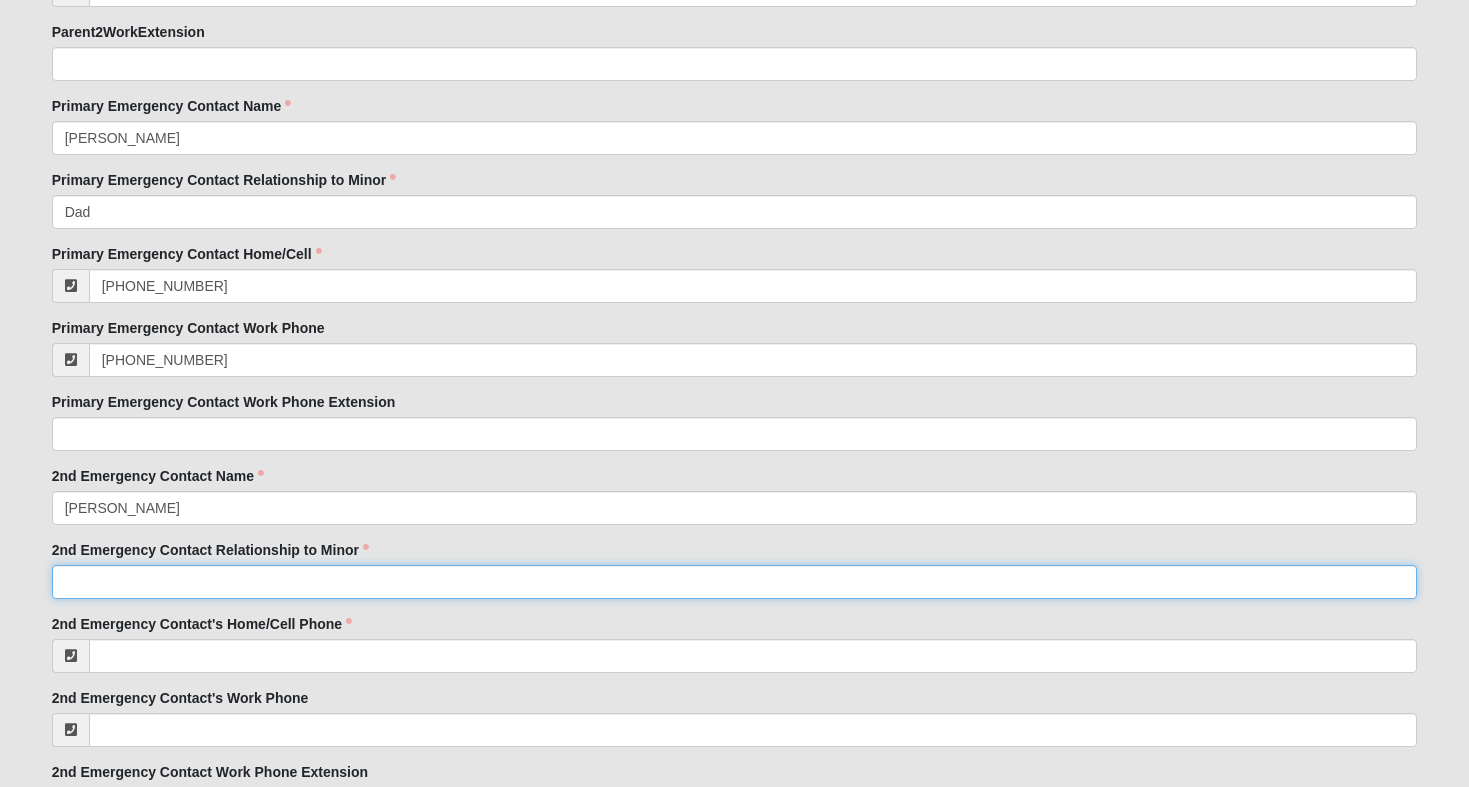 click on "2nd Emergency Contact Relationship to Minor" 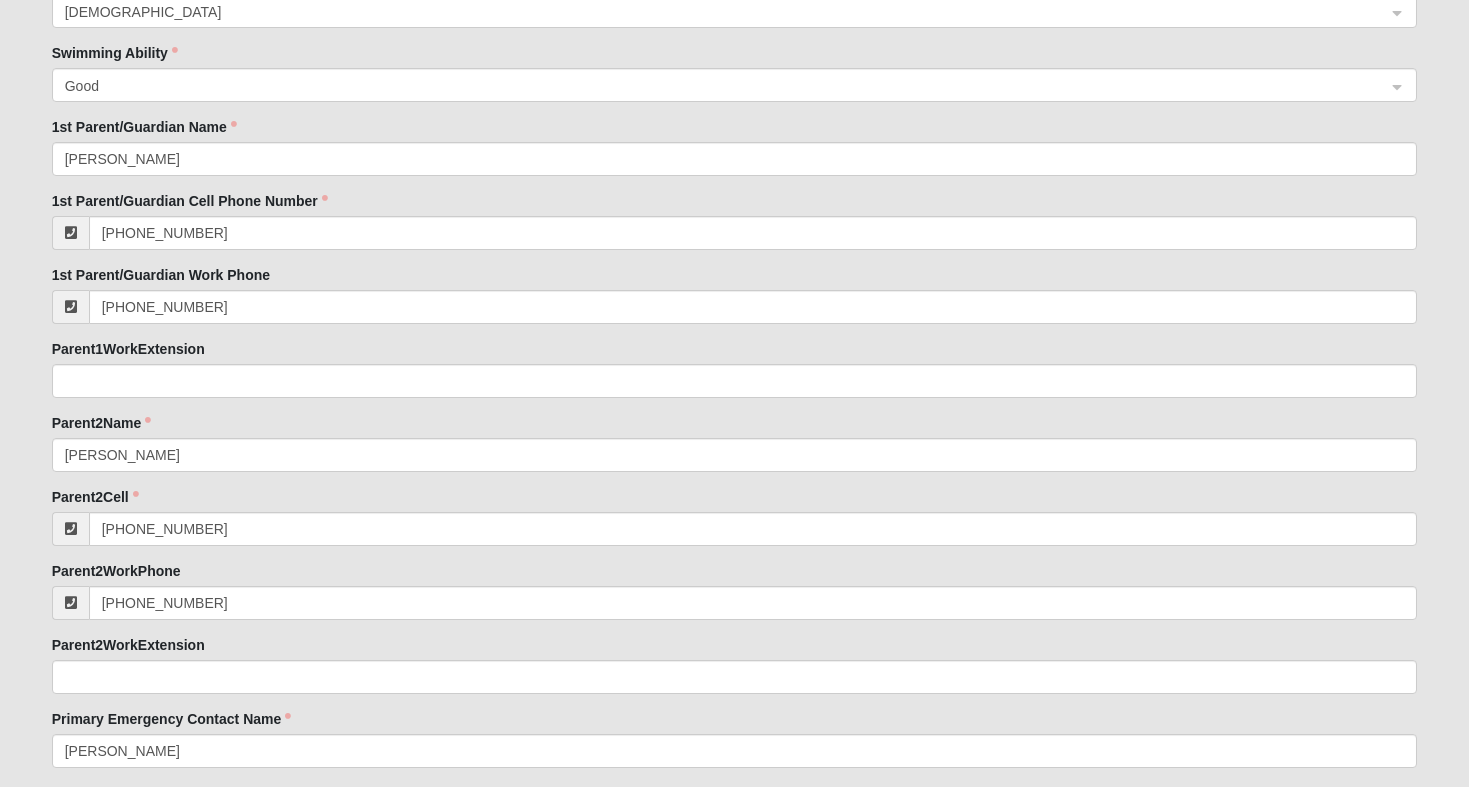 scroll, scrollTop: 1502, scrollLeft: 0, axis: vertical 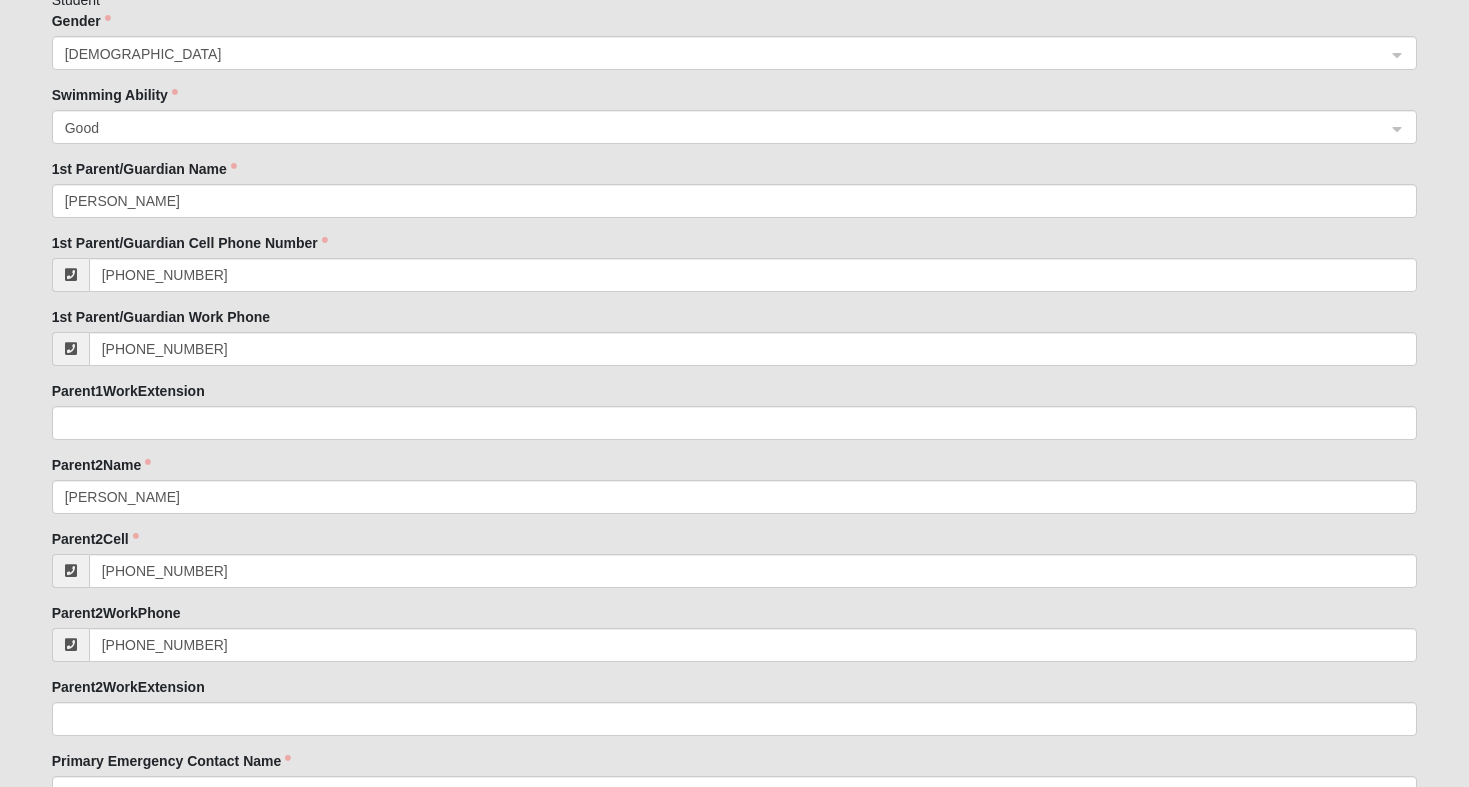type on "Mom" 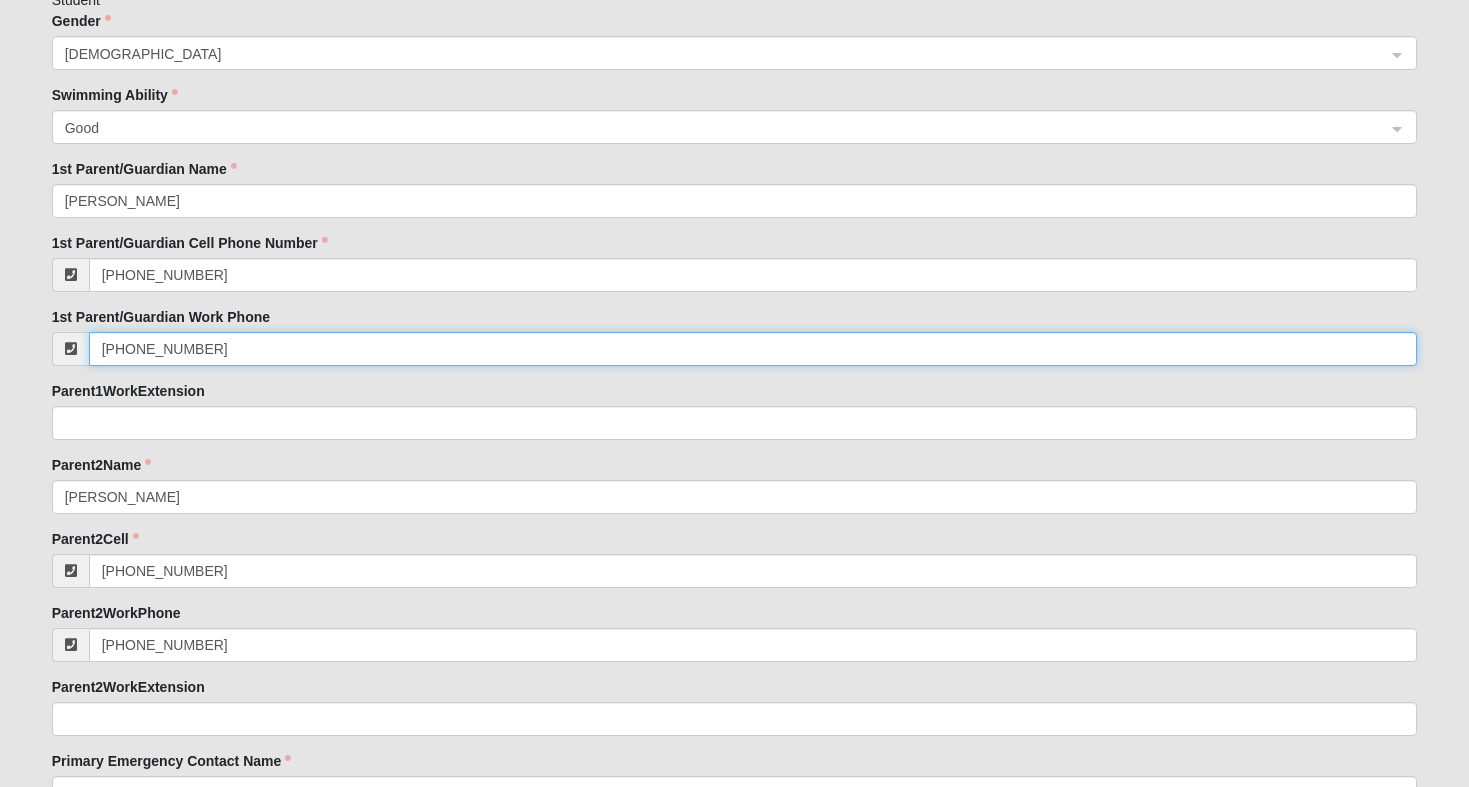 drag, startPoint x: 216, startPoint y: 344, endPoint x: 78, endPoint y: 344, distance: 138 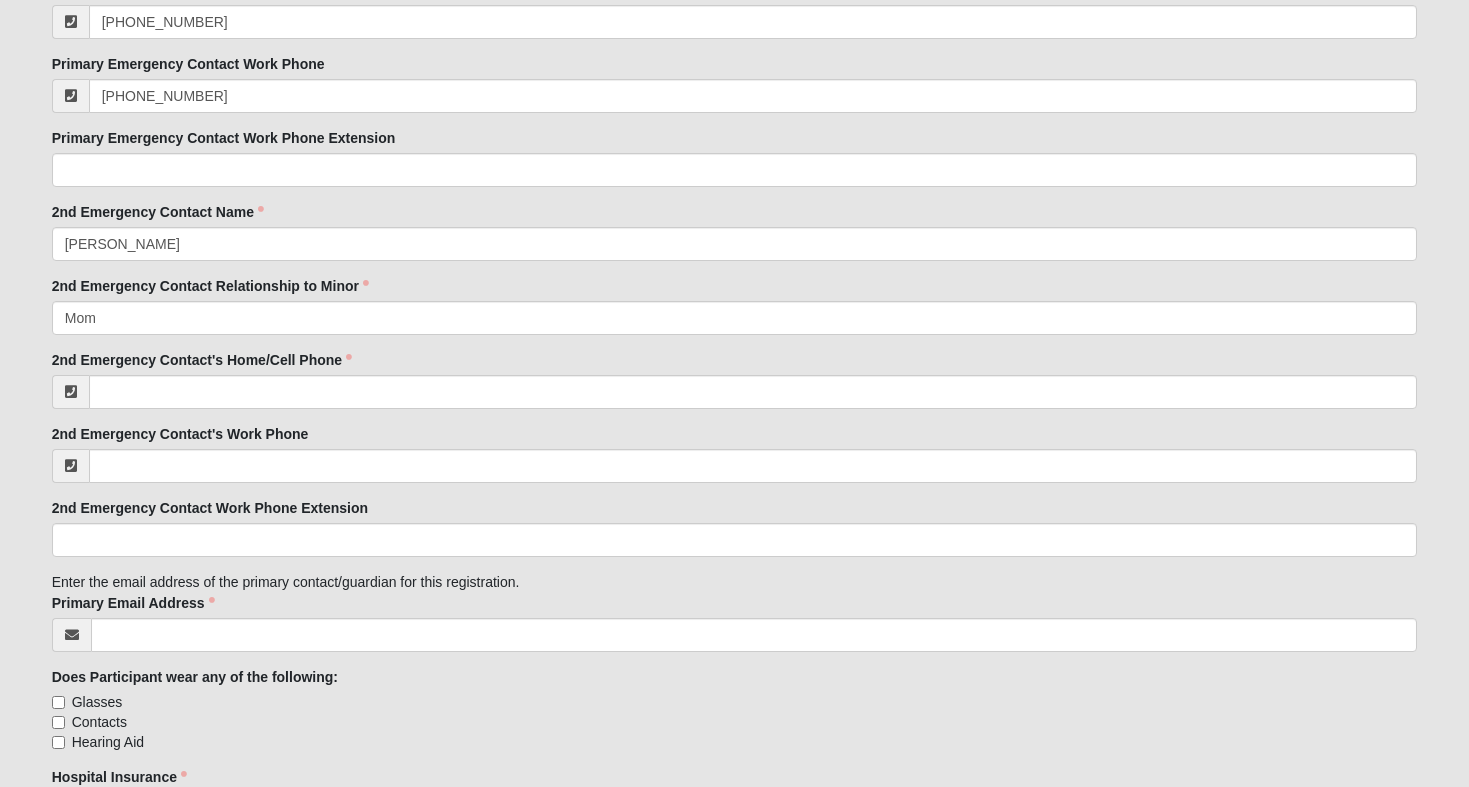 scroll, scrollTop: 2422, scrollLeft: 0, axis: vertical 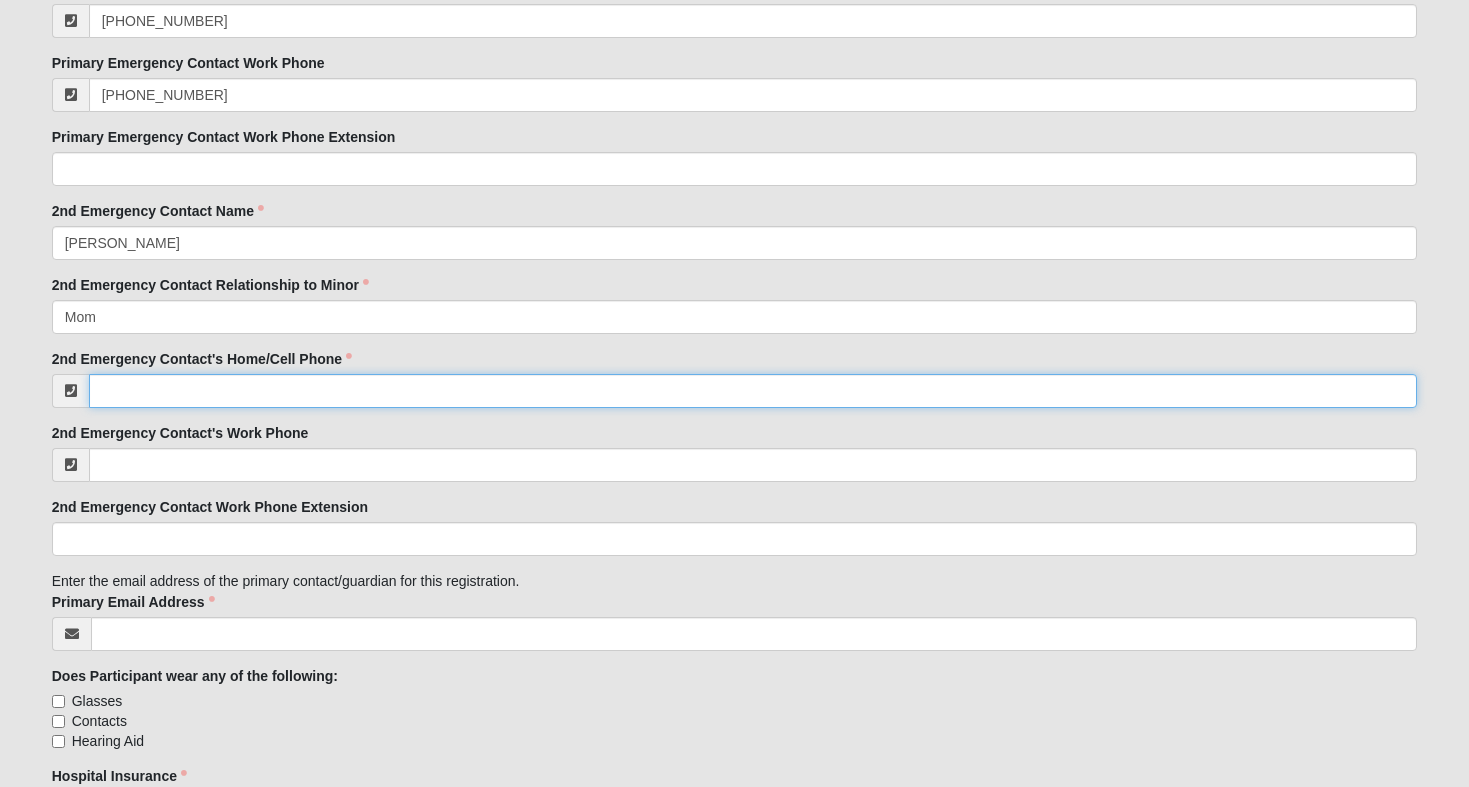 click on "2nd Emergency Contact's  Home/Cell Phone" at bounding box center (753, 391) 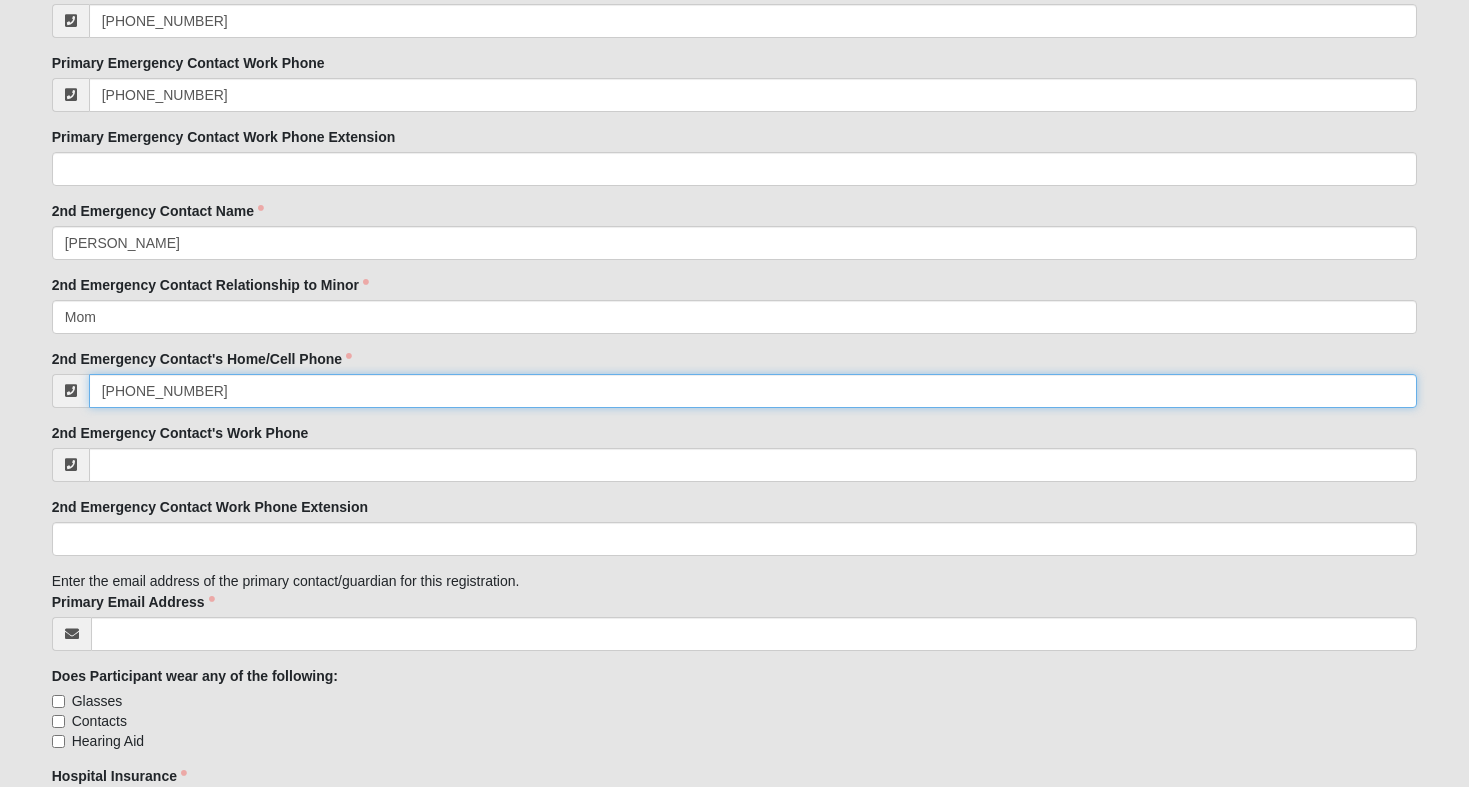 type on "[PHONE_NUMBER]" 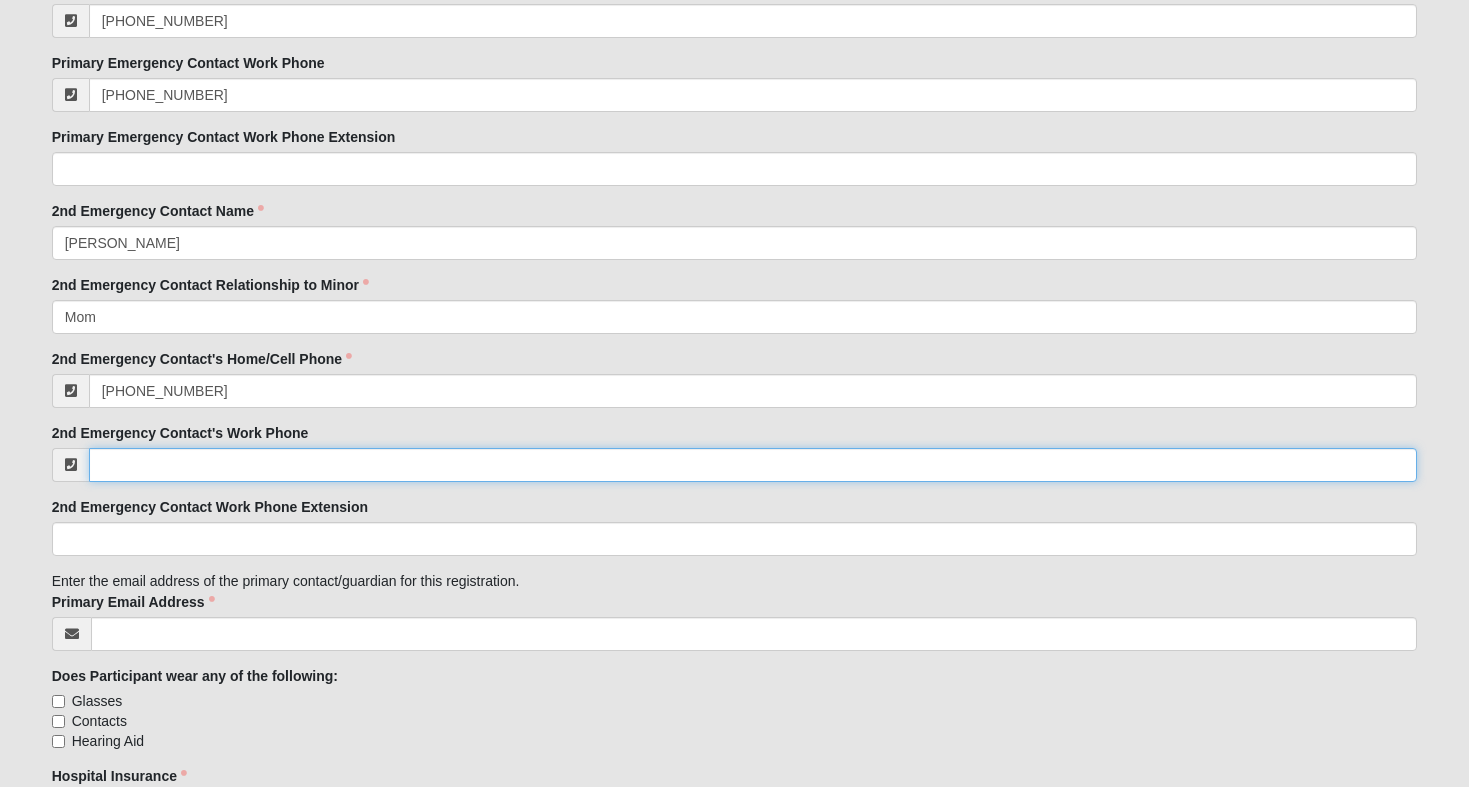 click on "2nd Emergency Contact's Work Phone" at bounding box center (753, 465) 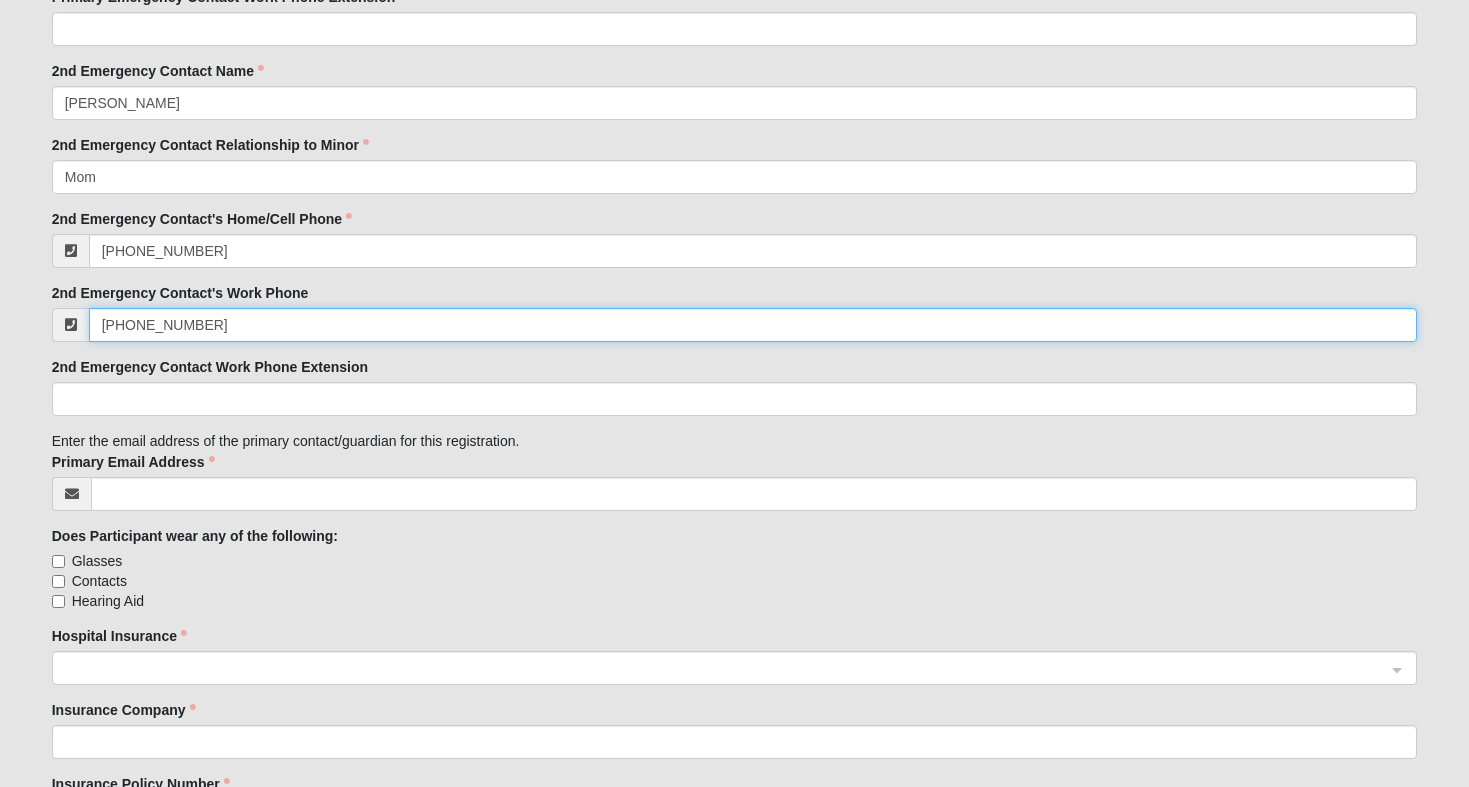 scroll, scrollTop: 2594, scrollLeft: 0, axis: vertical 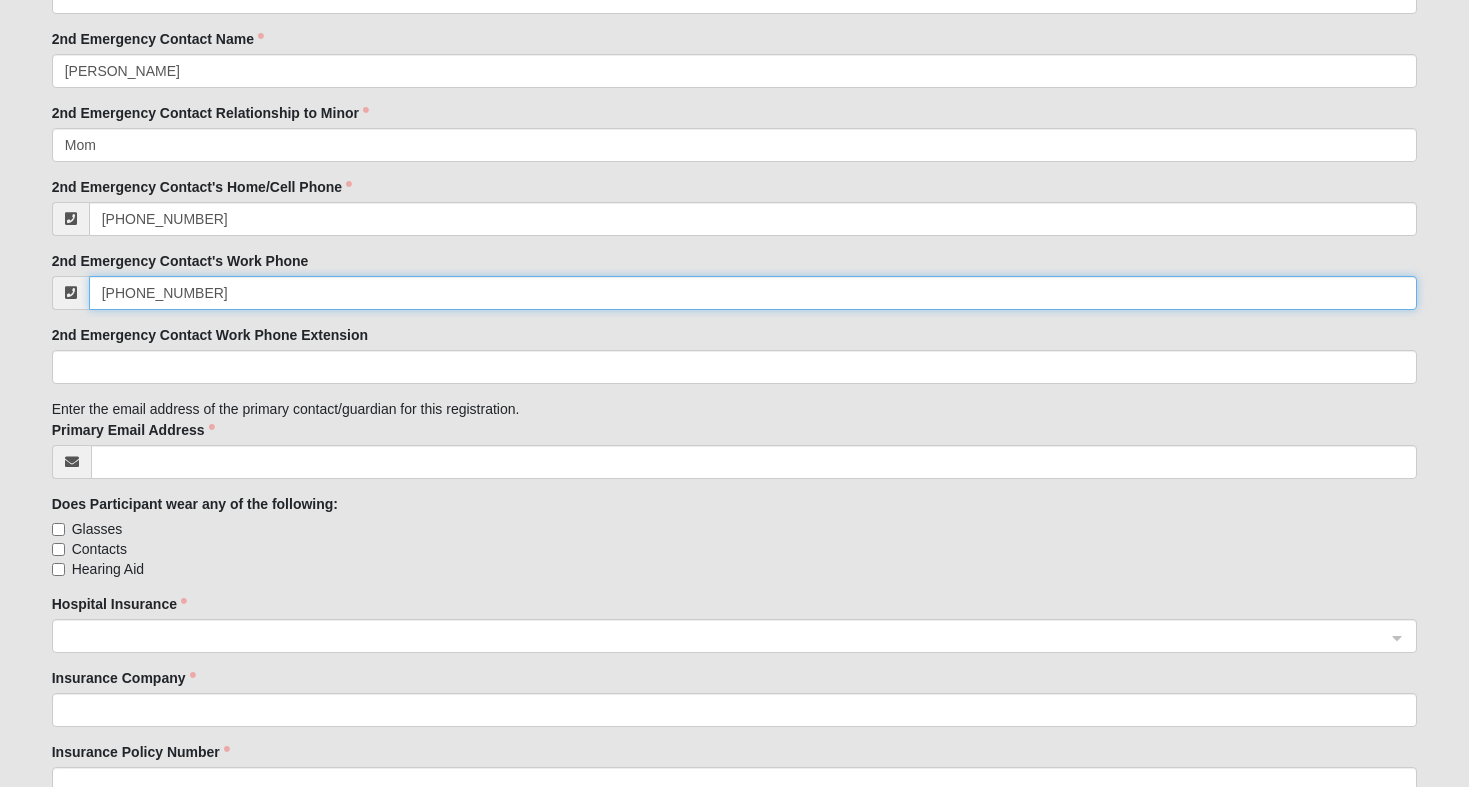 type on "[PHONE_NUMBER]" 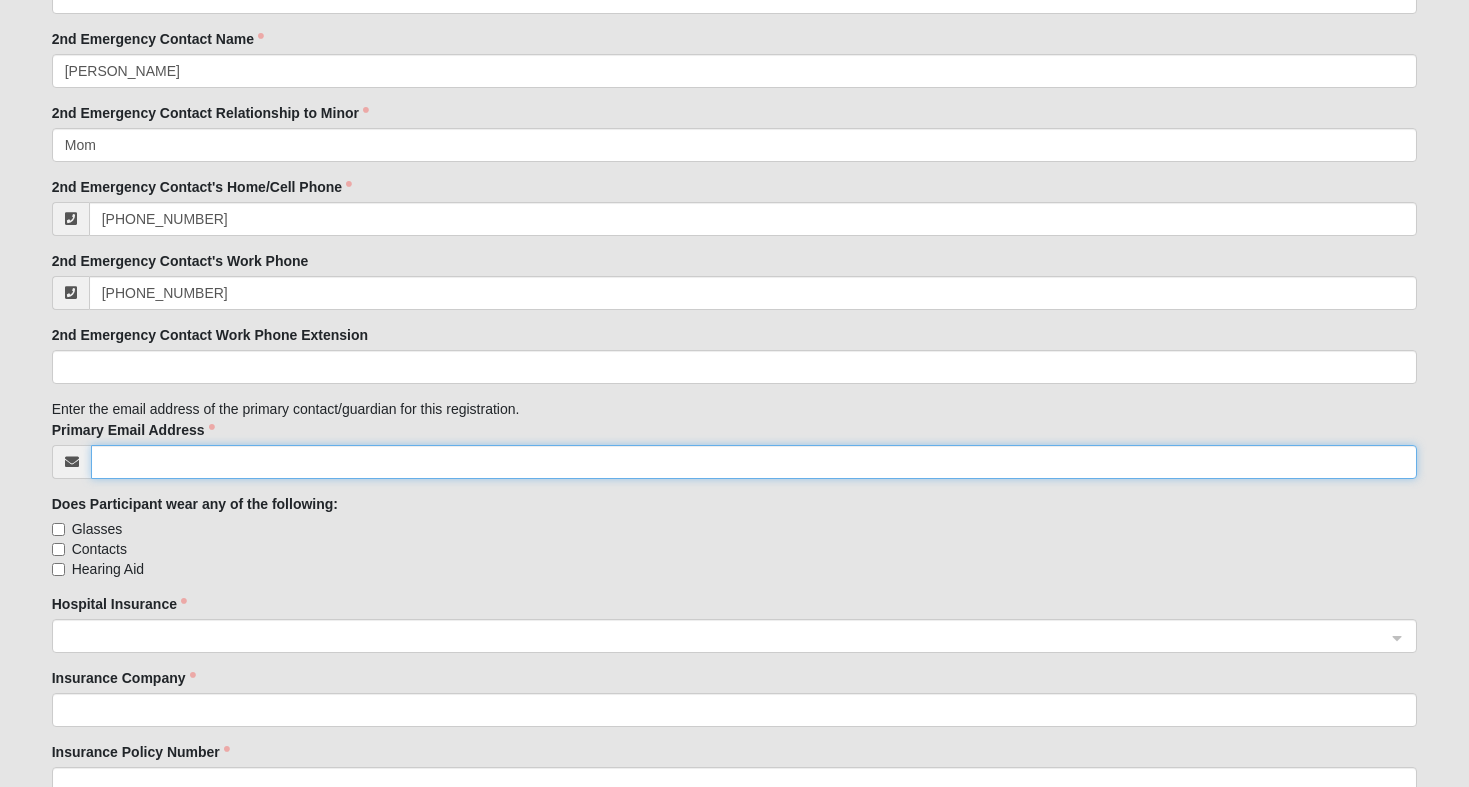 click on "Primary Email Address" at bounding box center [754, 462] 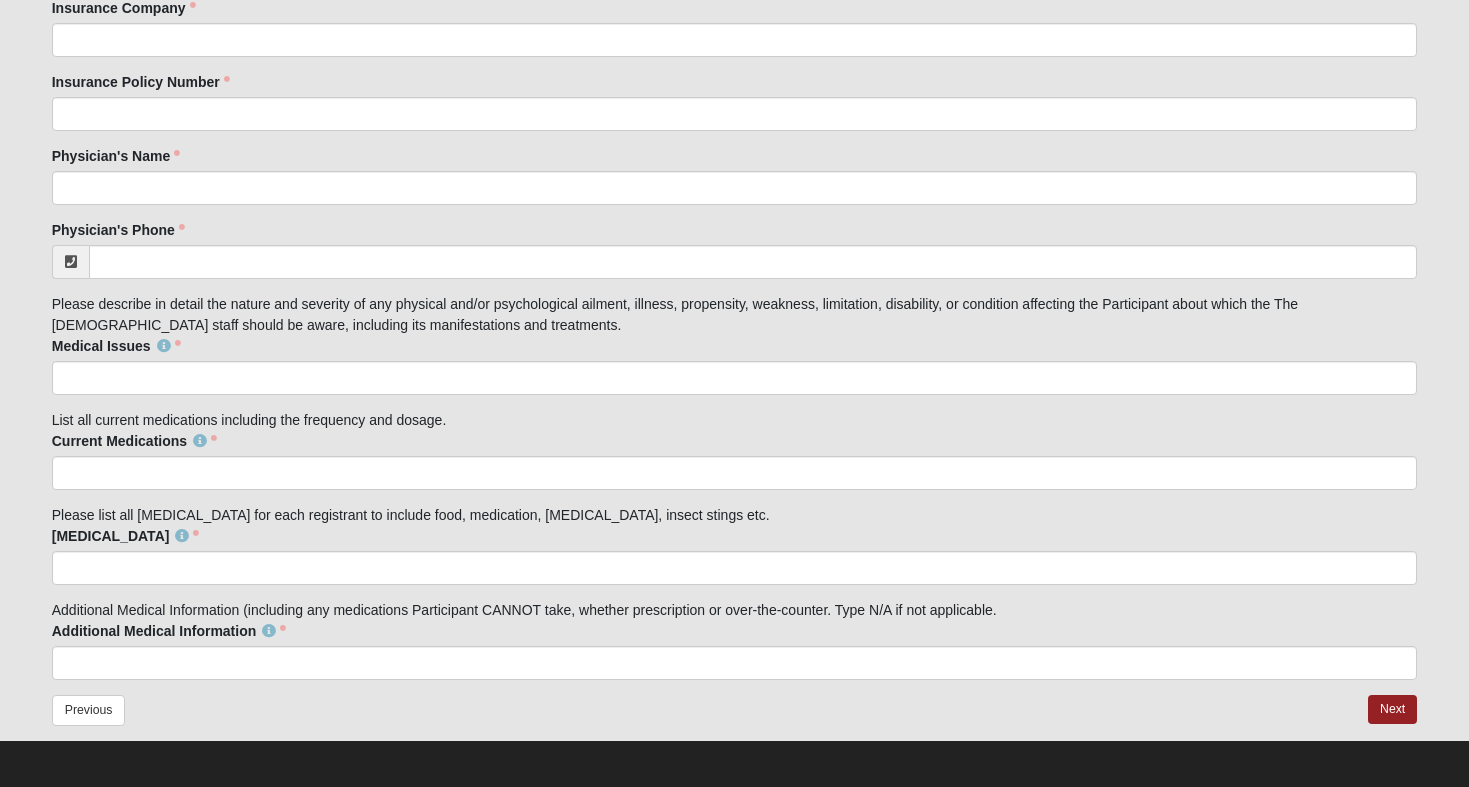 scroll, scrollTop: 3269, scrollLeft: 0, axis: vertical 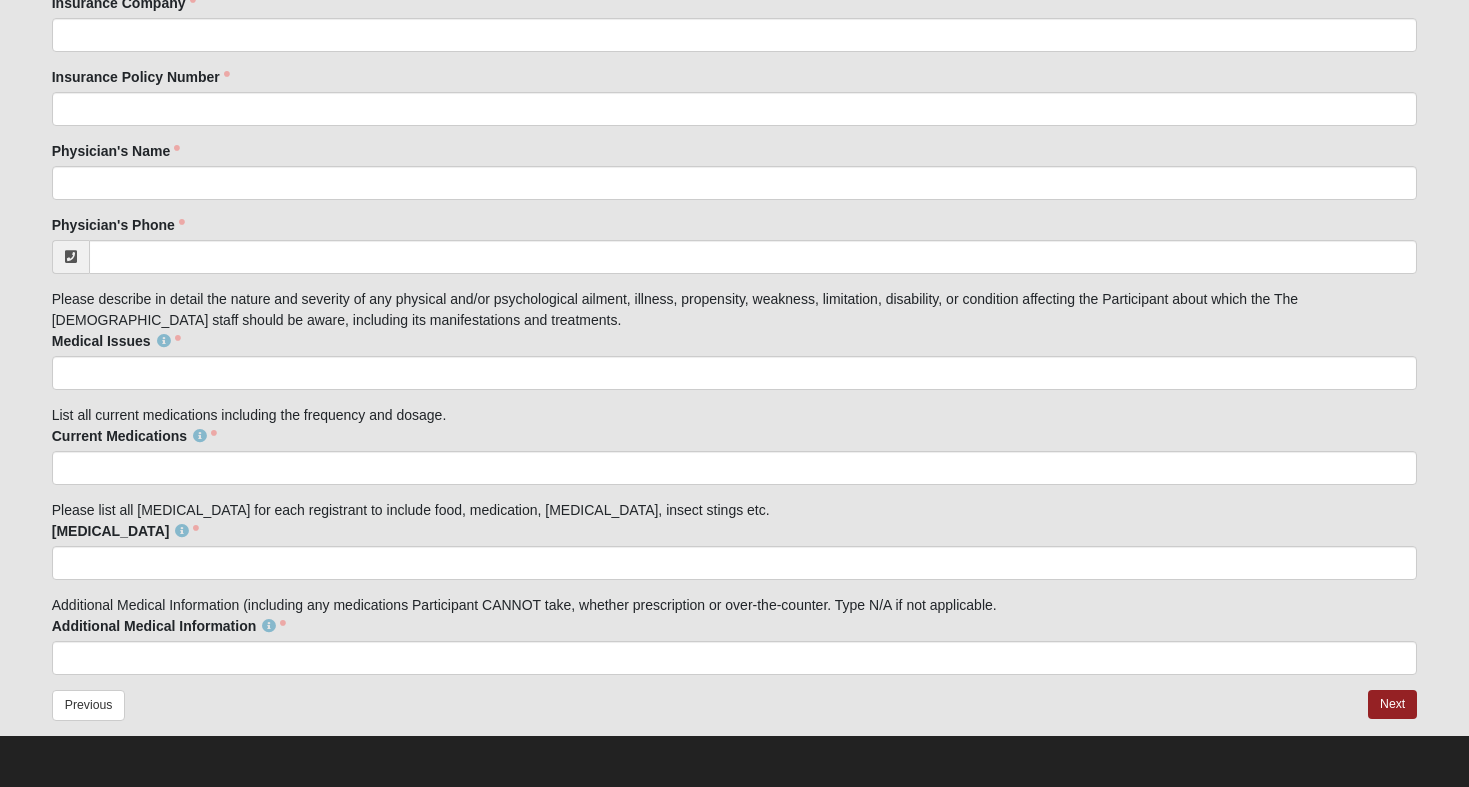 type on "[PERSON_NAME][EMAIL_ADDRESS][DOMAIN_NAME]" 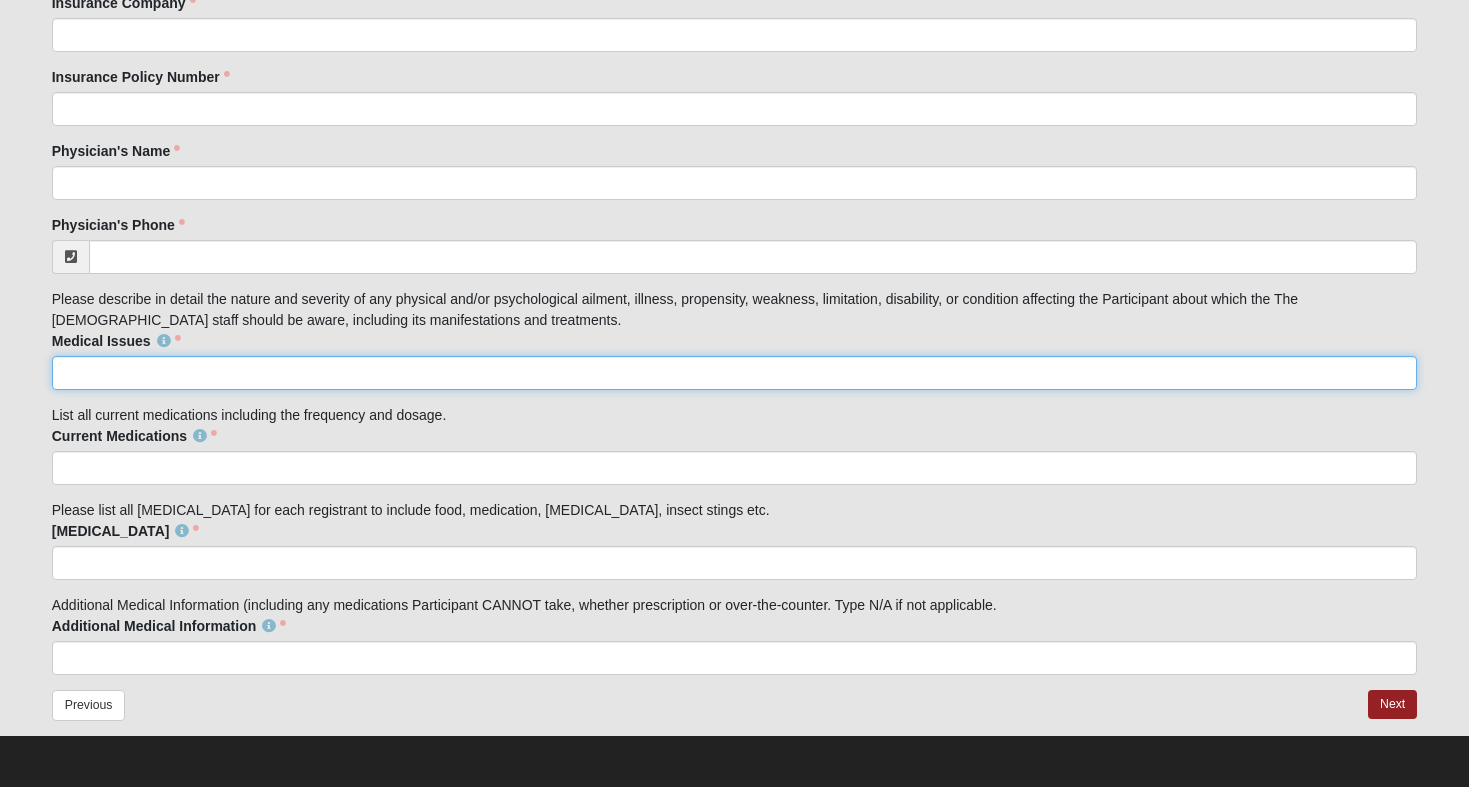 click on "Medical Issues" 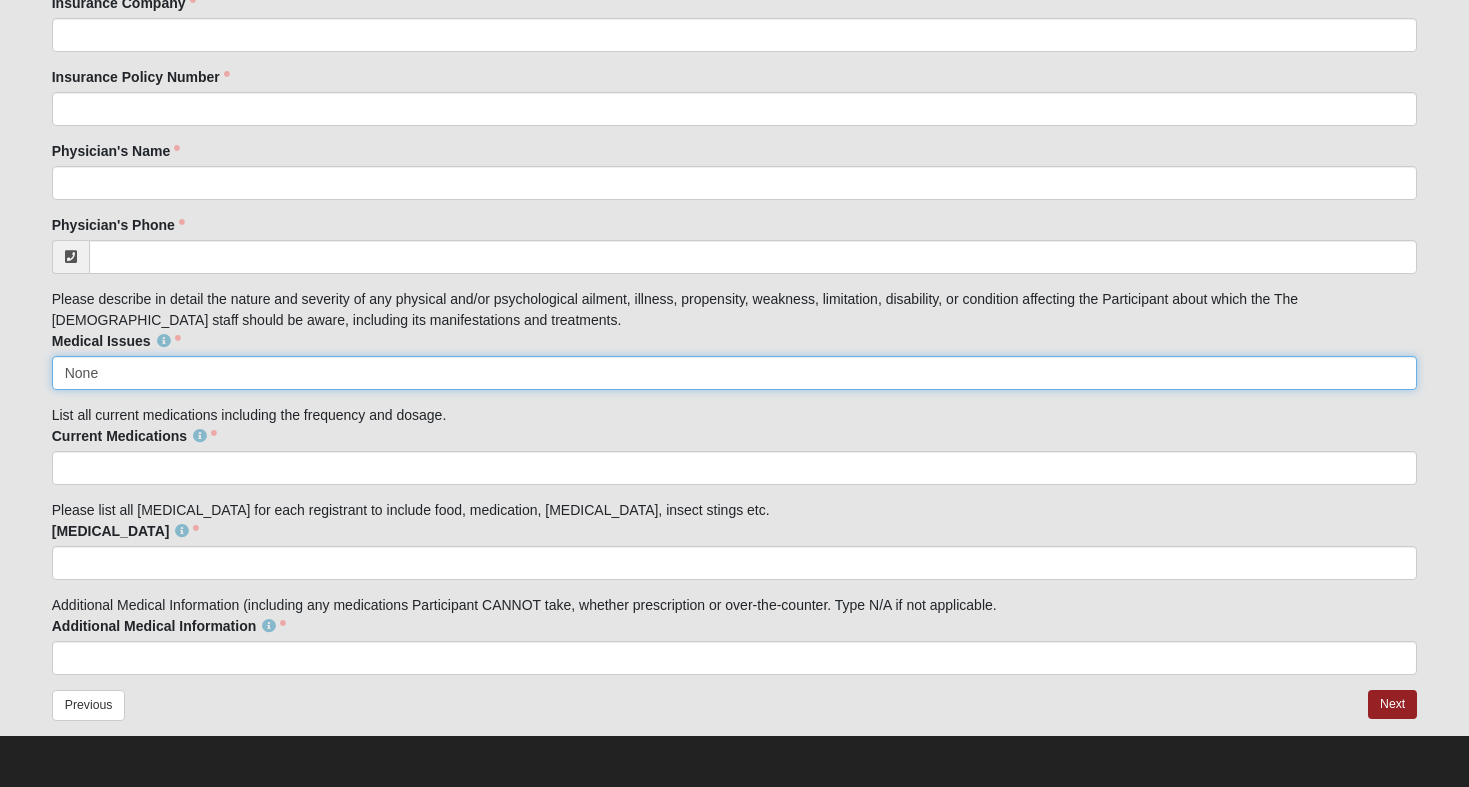 drag, startPoint x: 111, startPoint y: 375, endPoint x: 56, endPoint y: 375, distance: 55 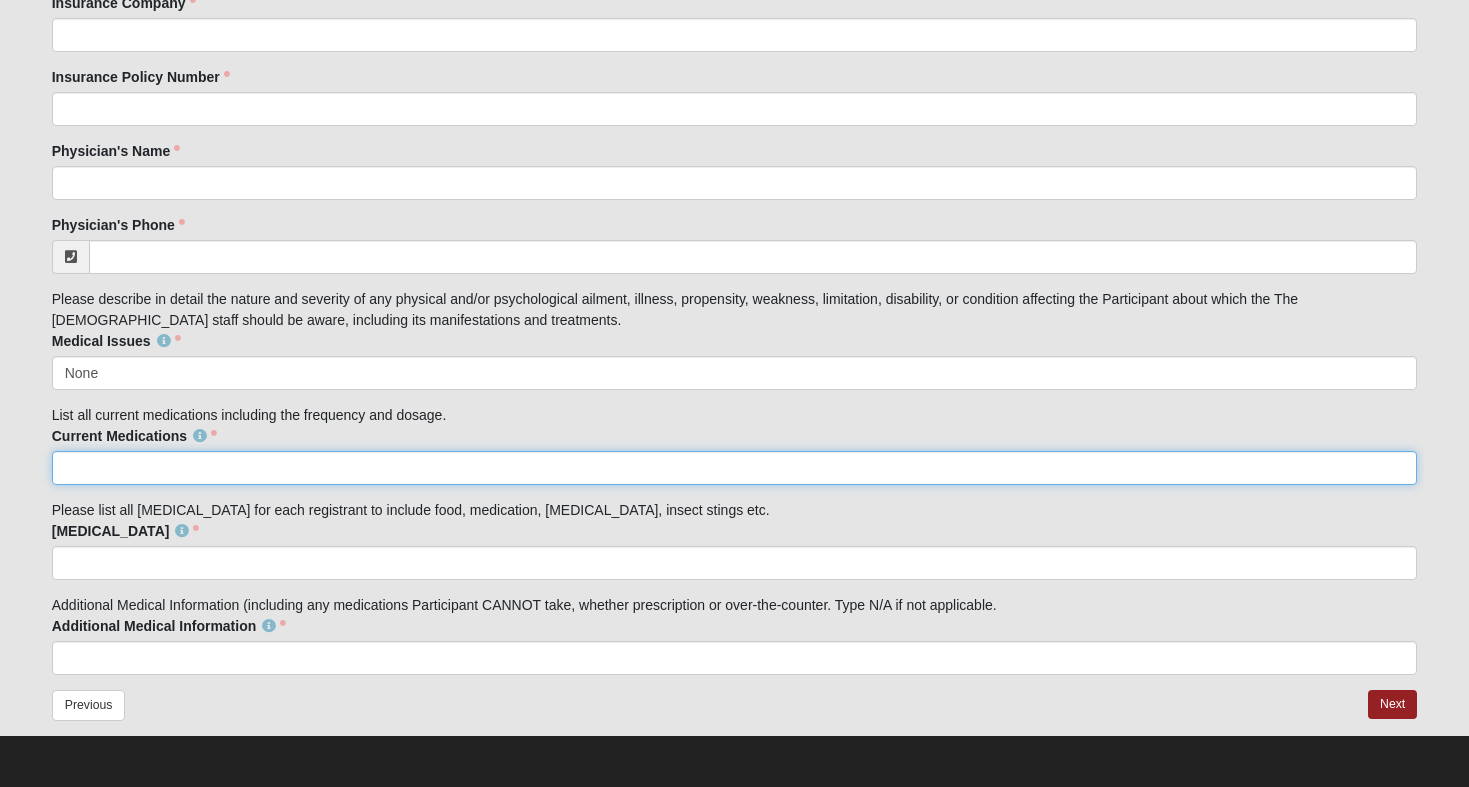 click on "Current Medications" 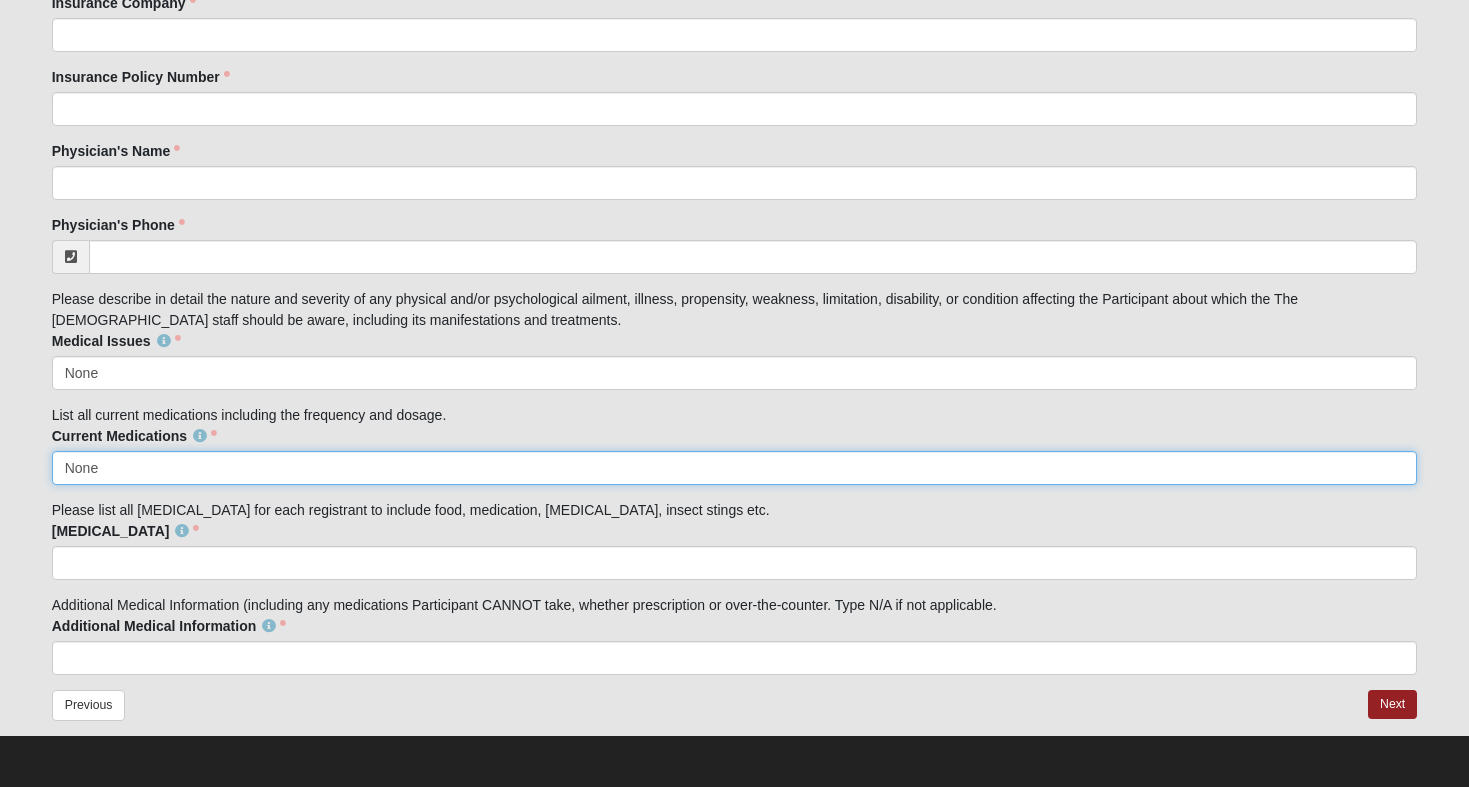 type on "None" 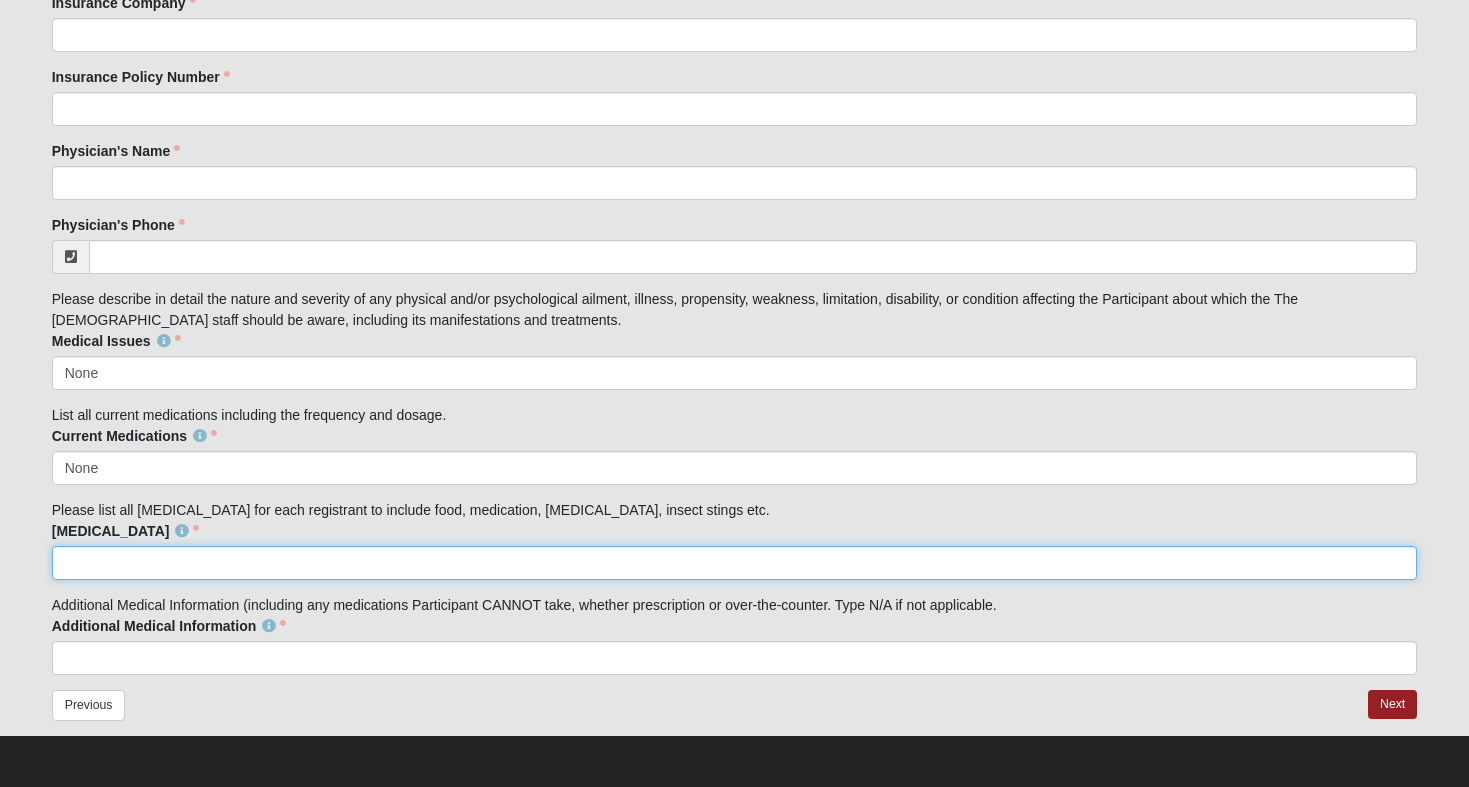 click on "[MEDICAL_DATA]" 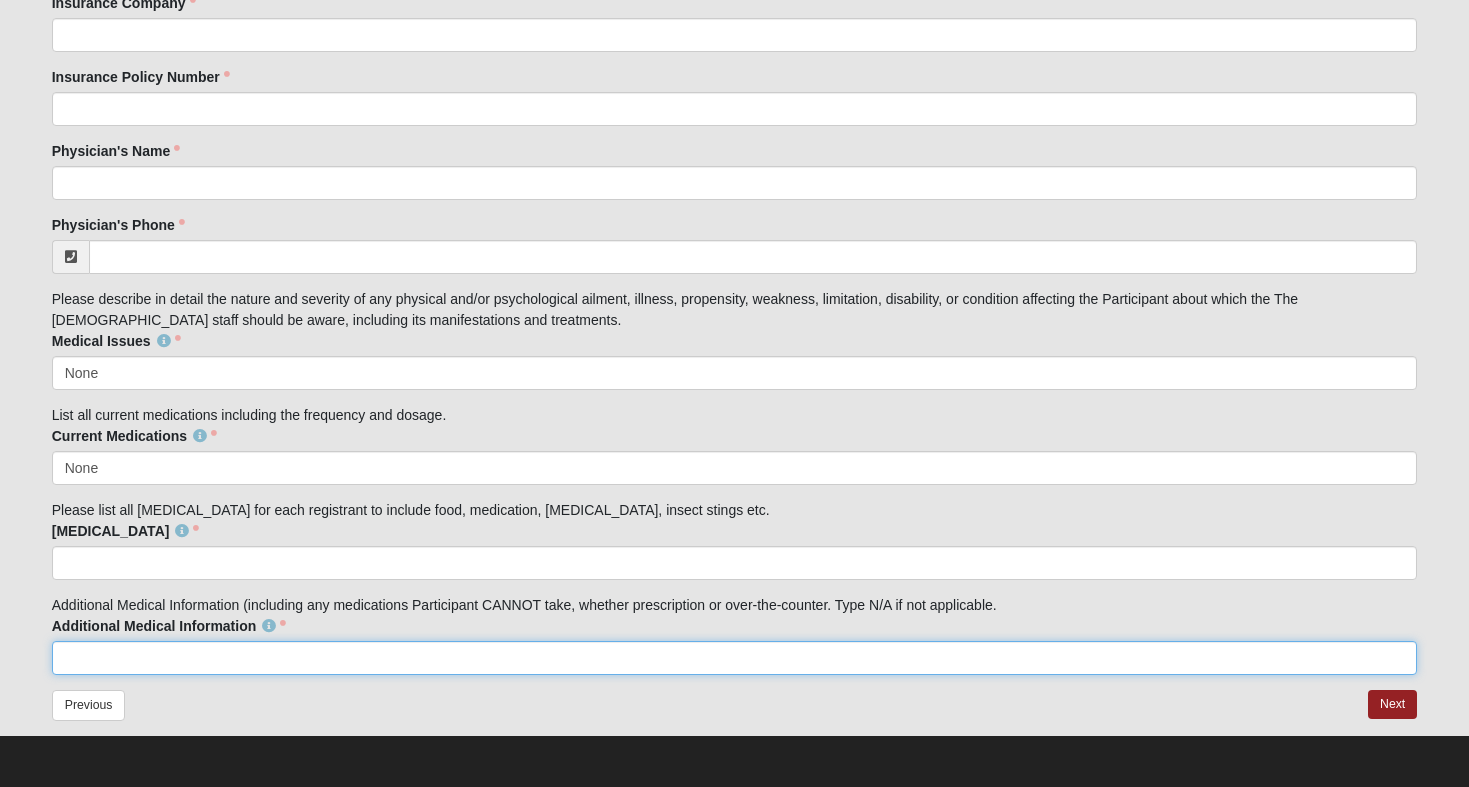 click on "Additional Medical Information" 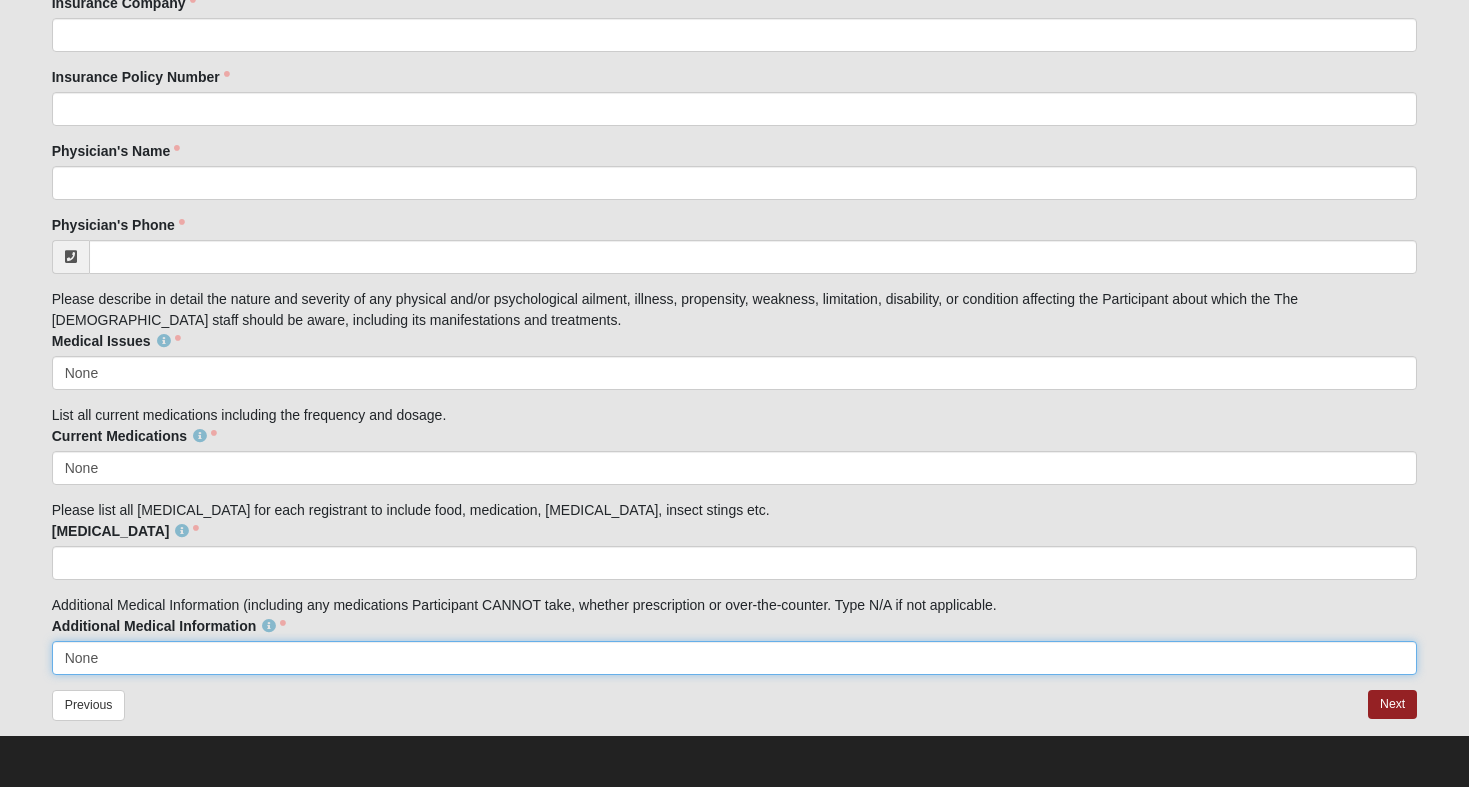 drag, startPoint x: 105, startPoint y: 660, endPoint x: 46, endPoint y: 660, distance: 59 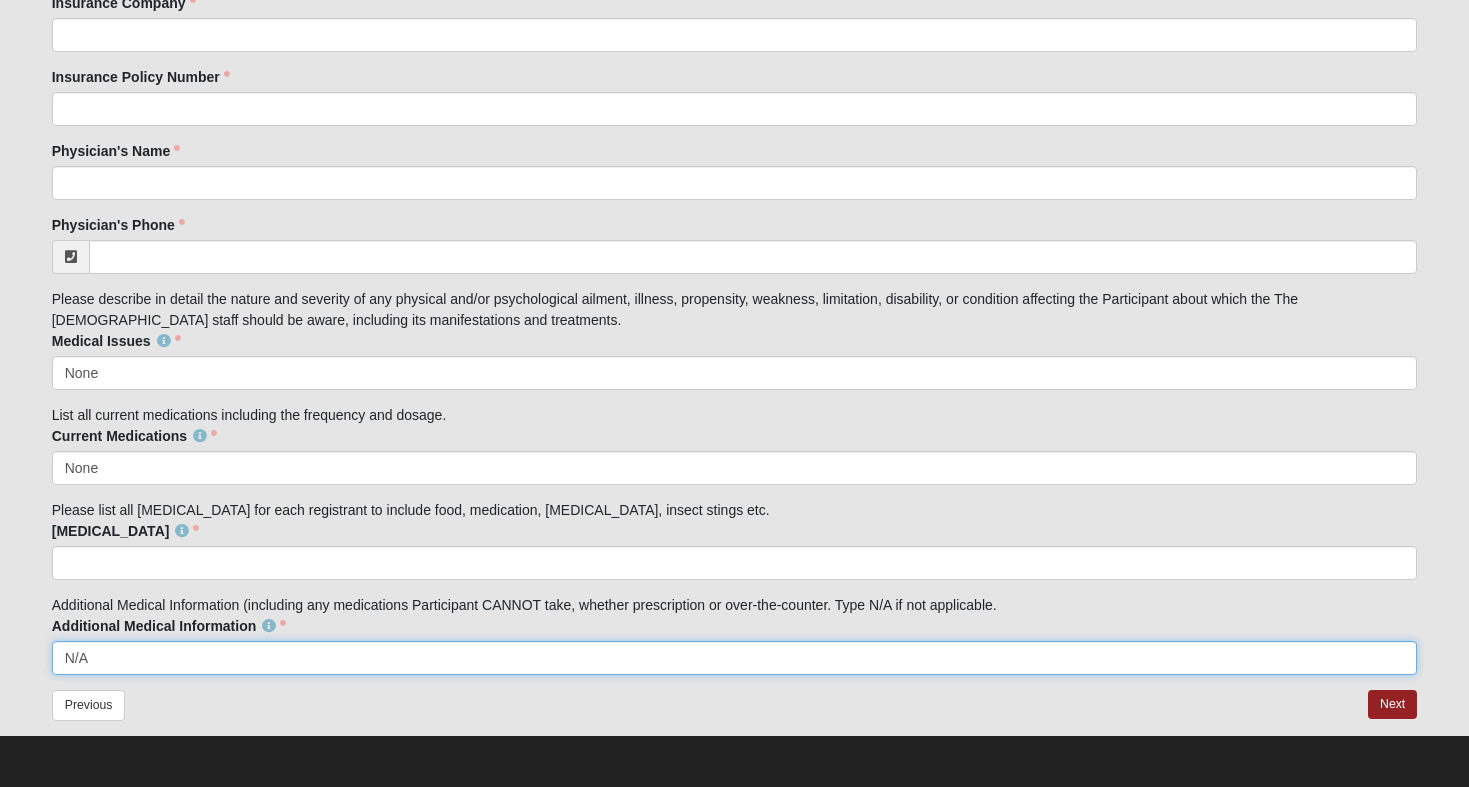 drag, startPoint x: 89, startPoint y: 655, endPoint x: 48, endPoint y: 654, distance: 41.01219 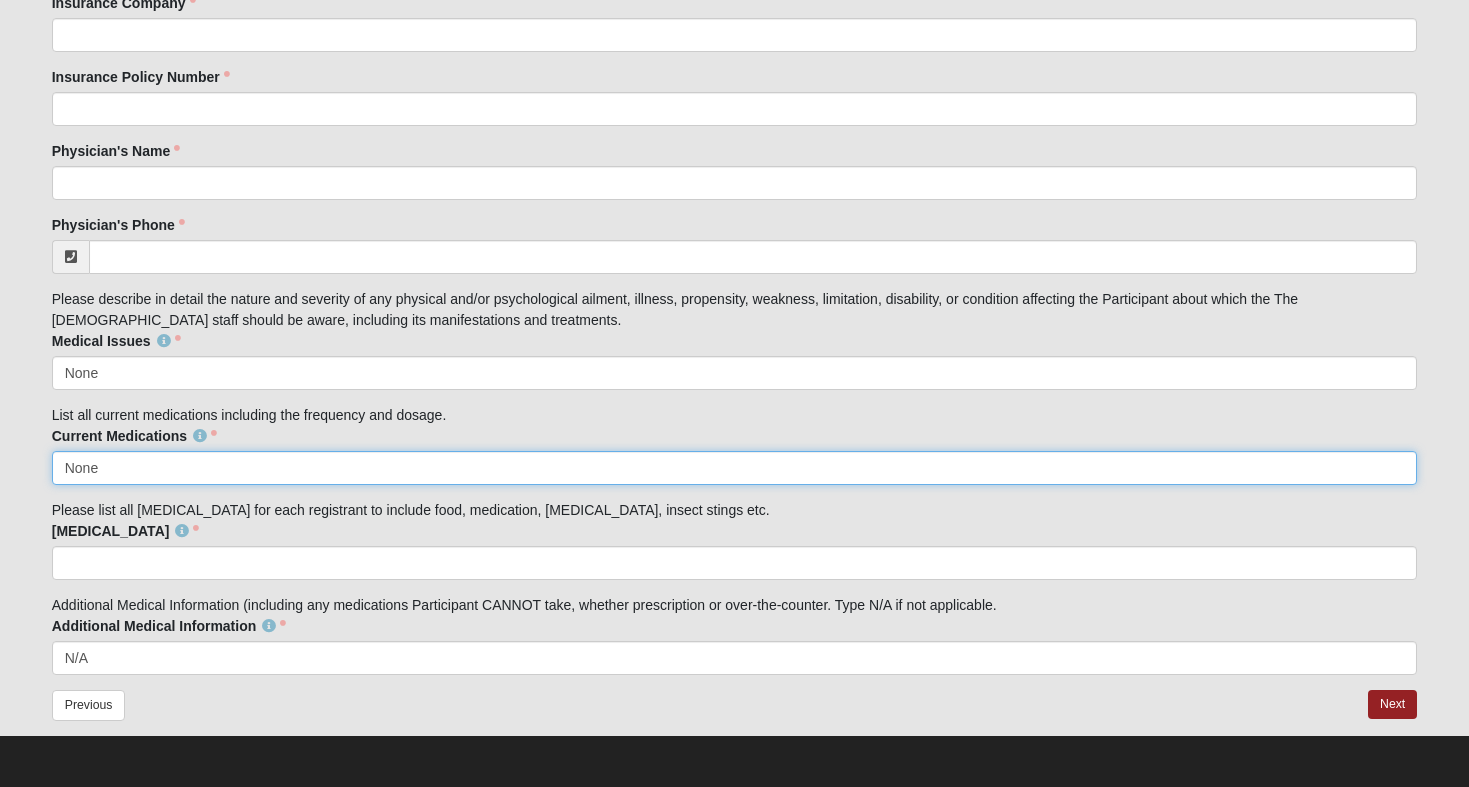 drag, startPoint x: 114, startPoint y: 462, endPoint x: 56, endPoint y: 462, distance: 58 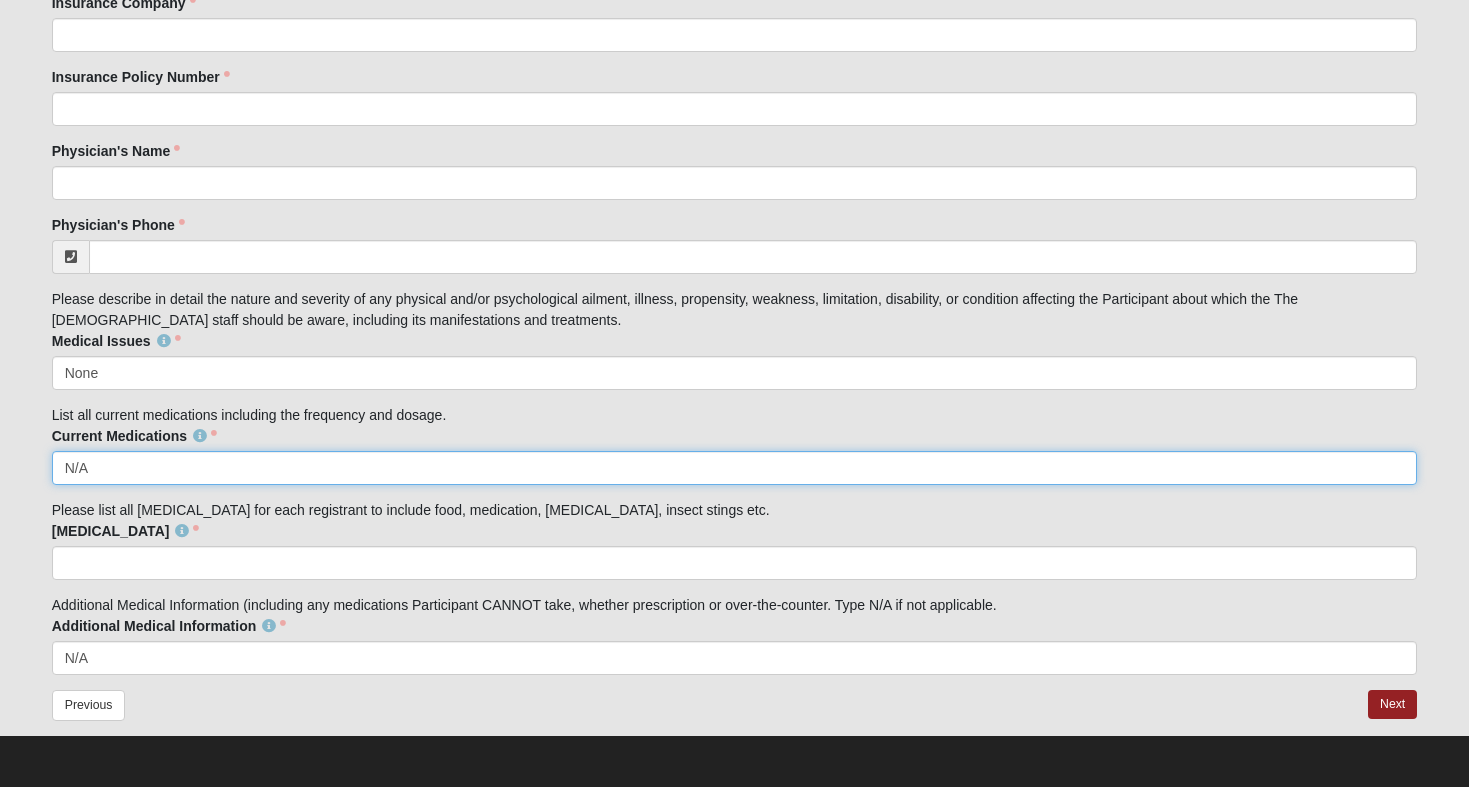 type on "N/A" 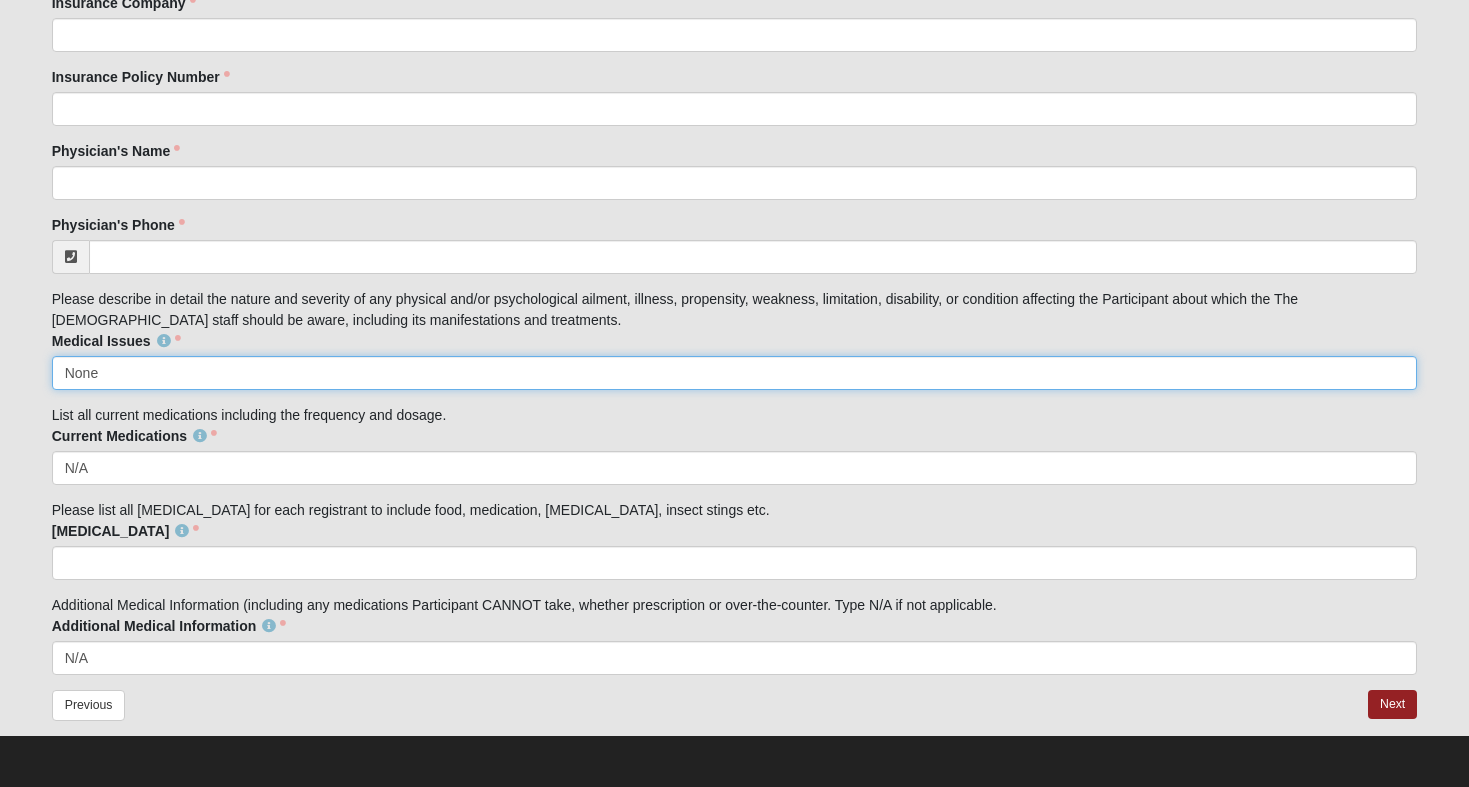 drag, startPoint x: 115, startPoint y: 373, endPoint x: 42, endPoint y: 373, distance: 73 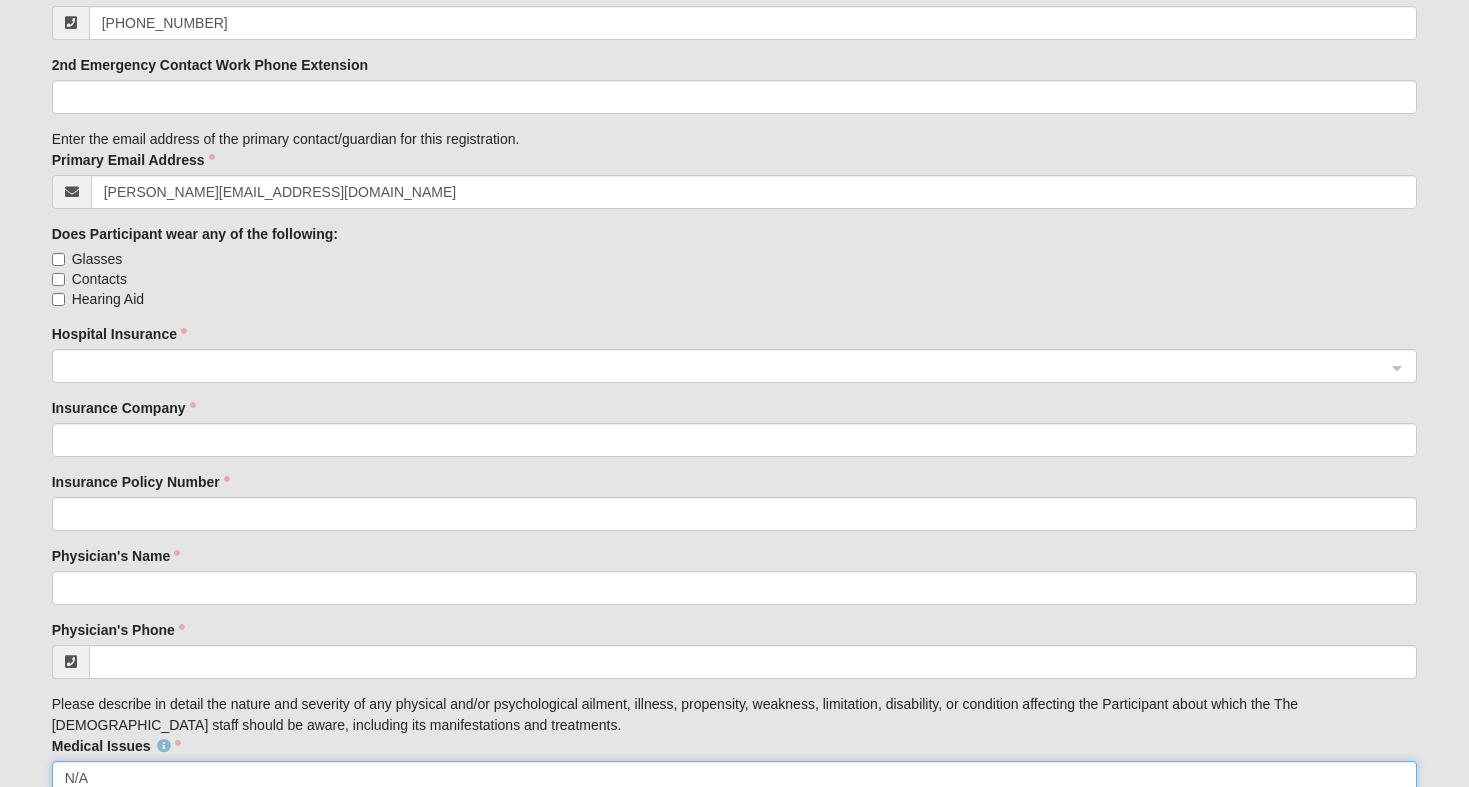 scroll, scrollTop: 2862, scrollLeft: 0, axis: vertical 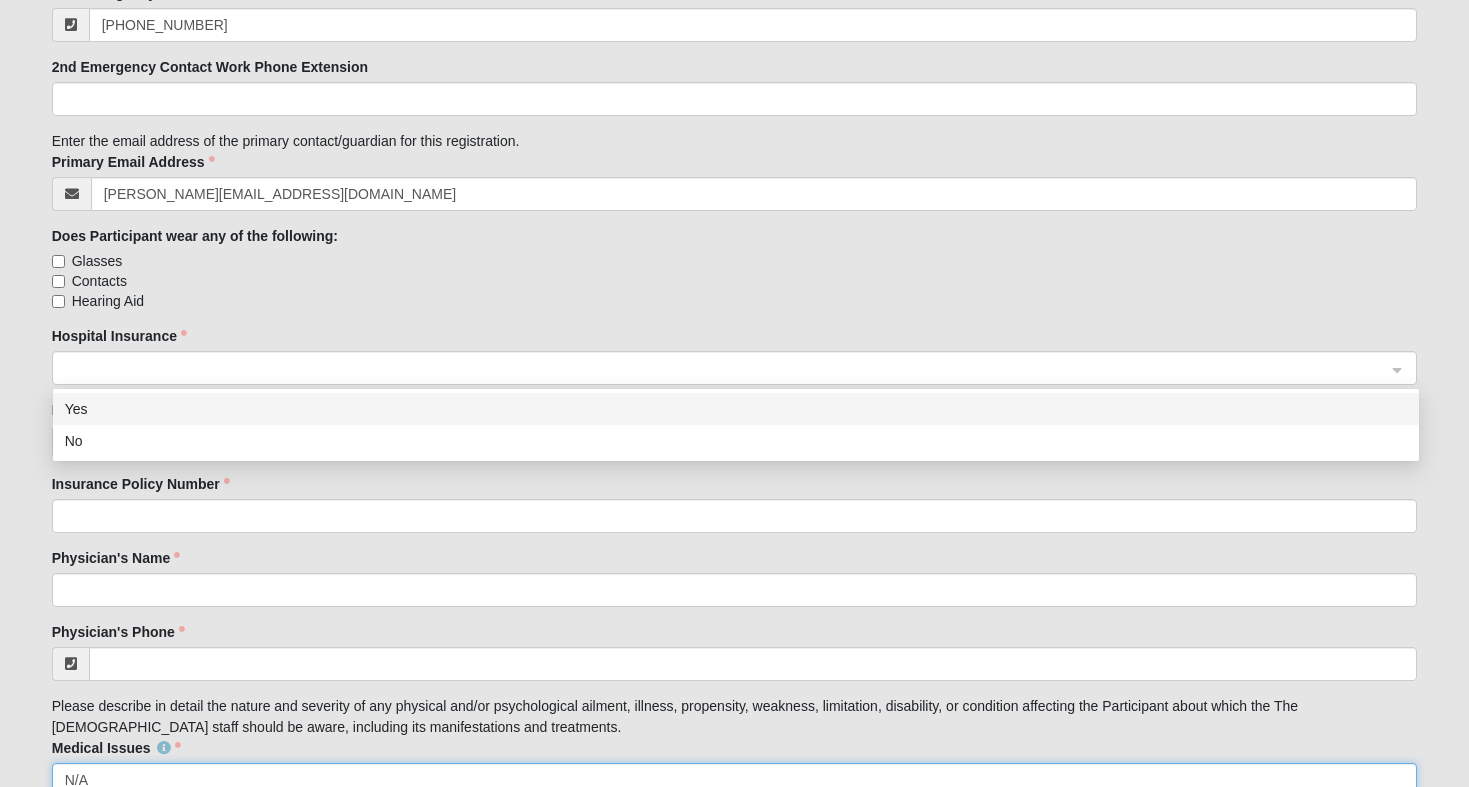 click 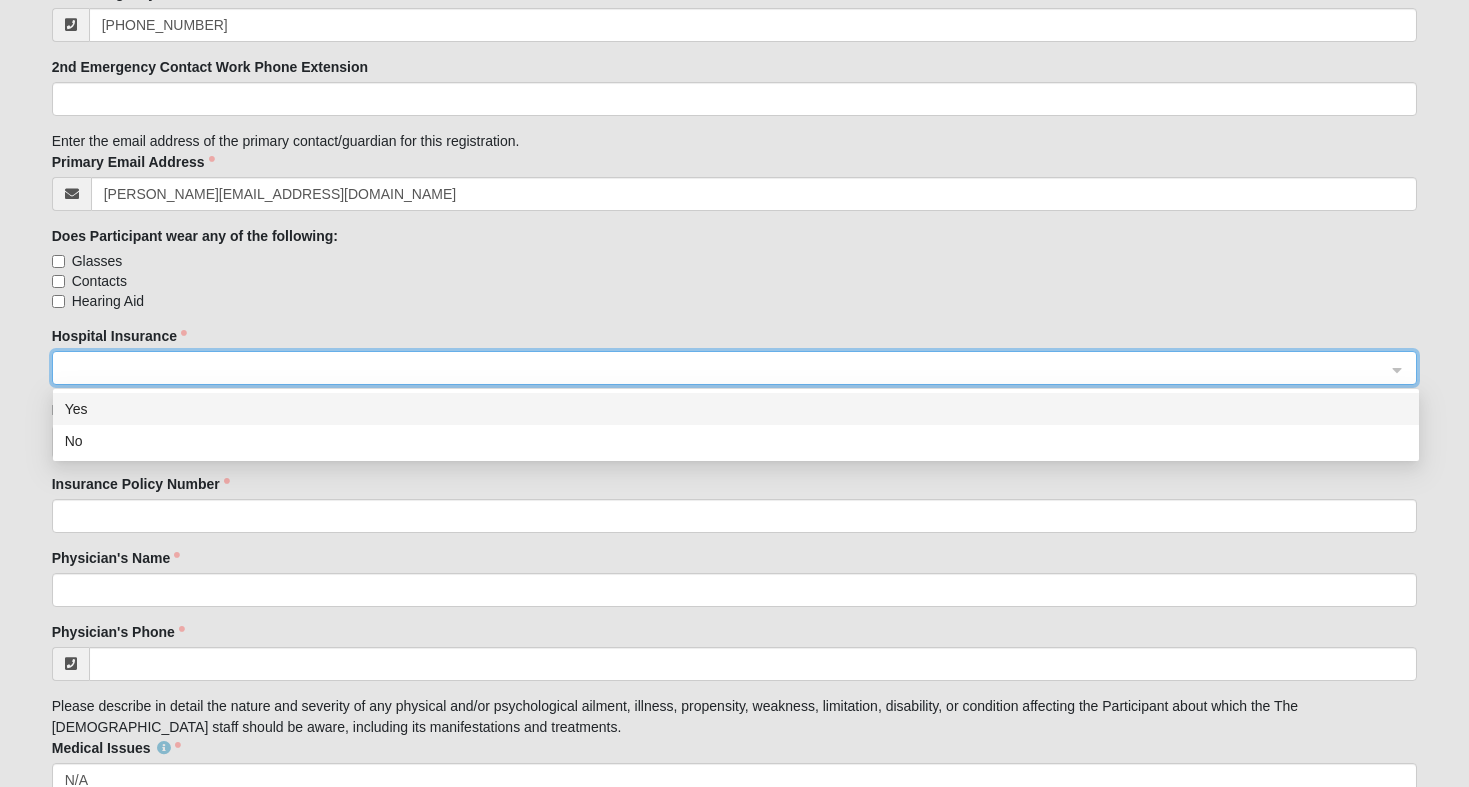 click 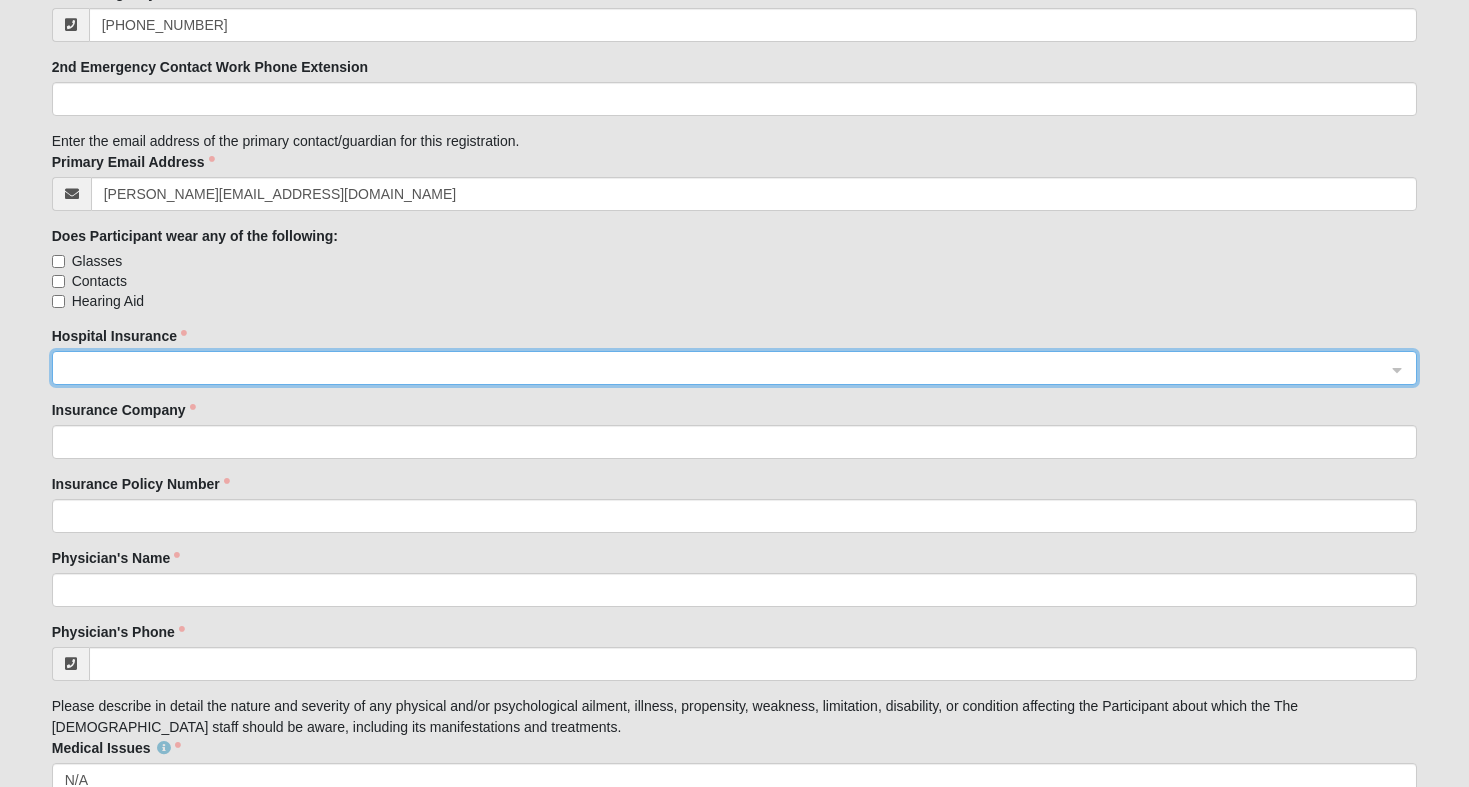 click 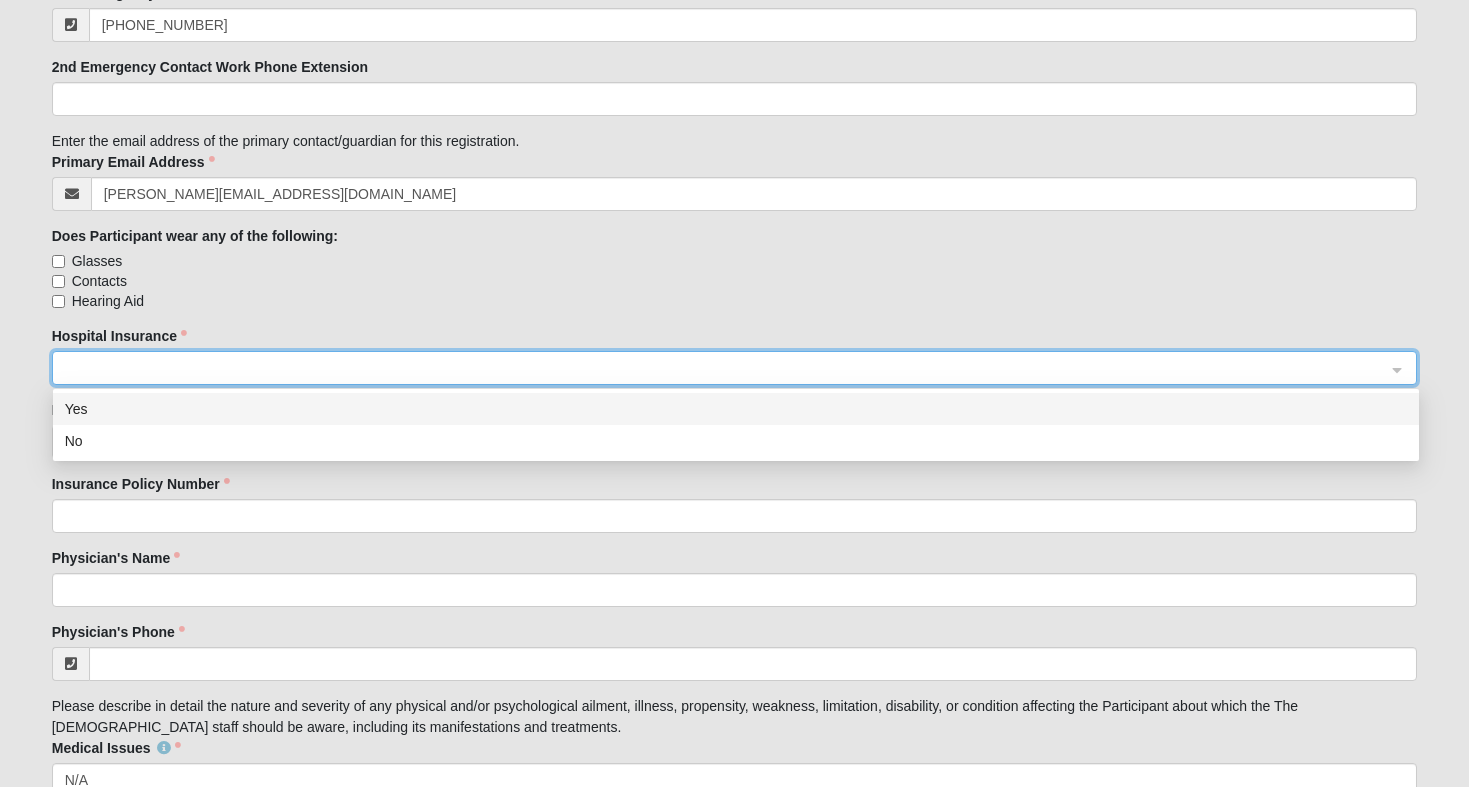 click 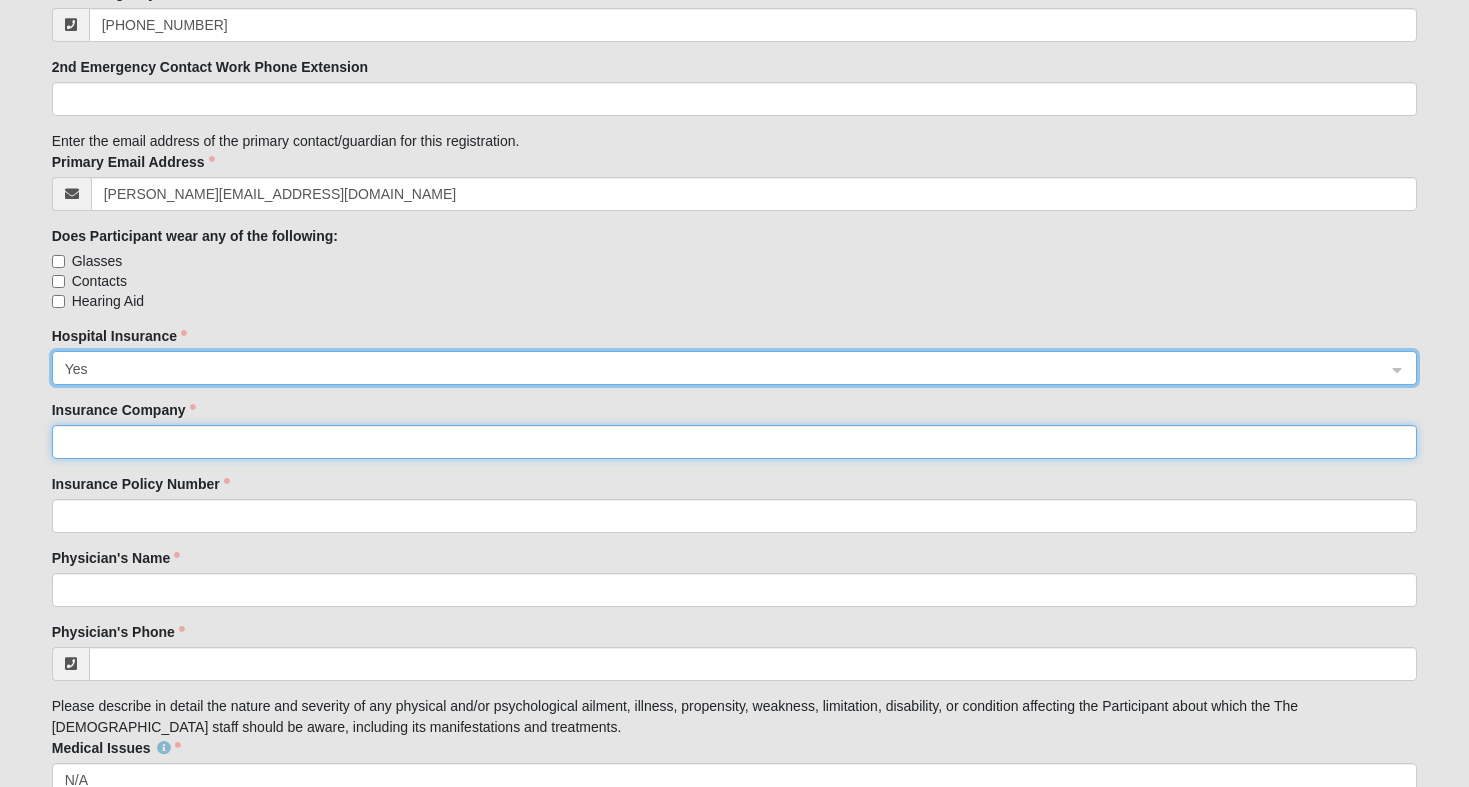 click on "Insurance Company" 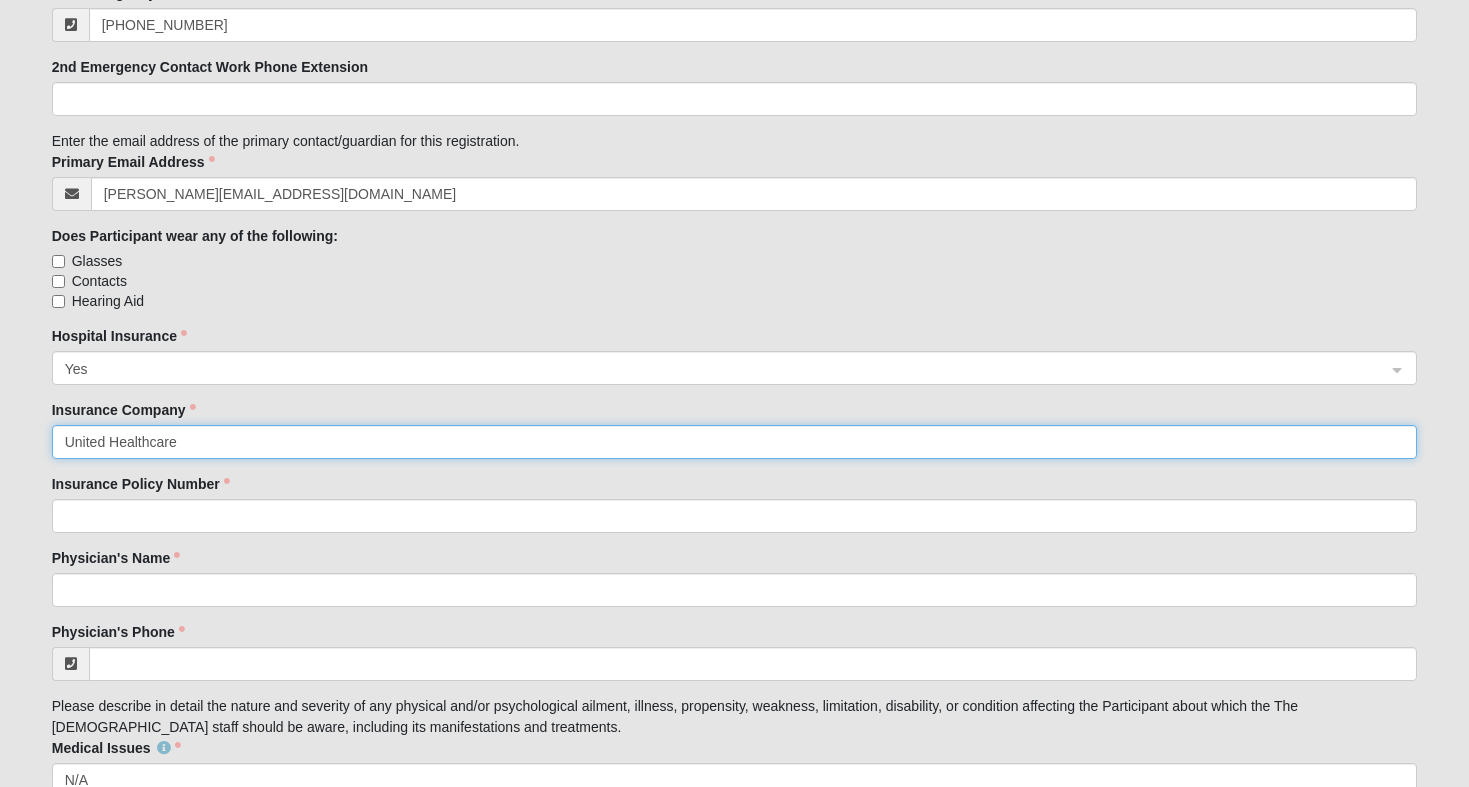 type on "United Healthcare" 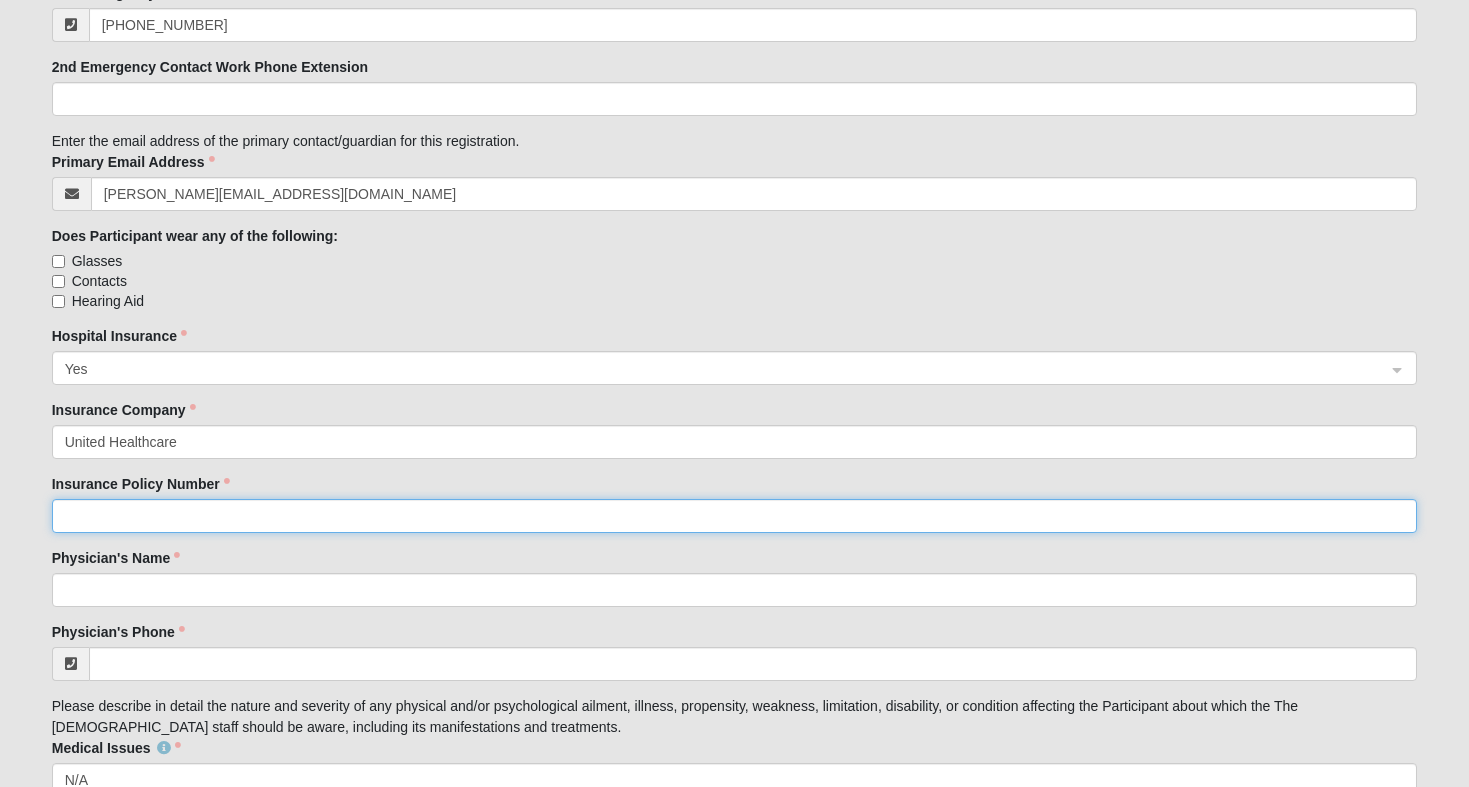 click on "Insurance Policy Number" 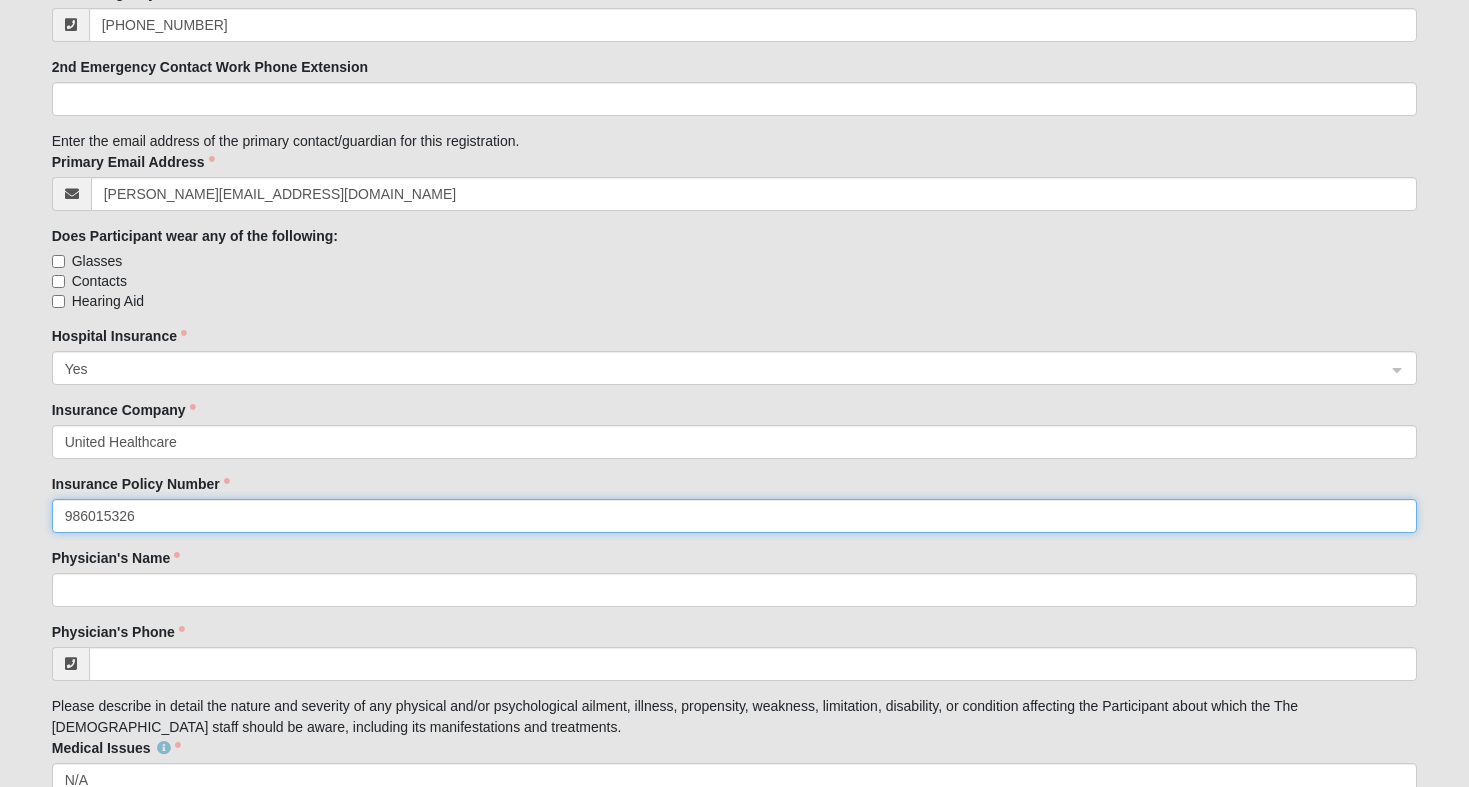 type on "986015326" 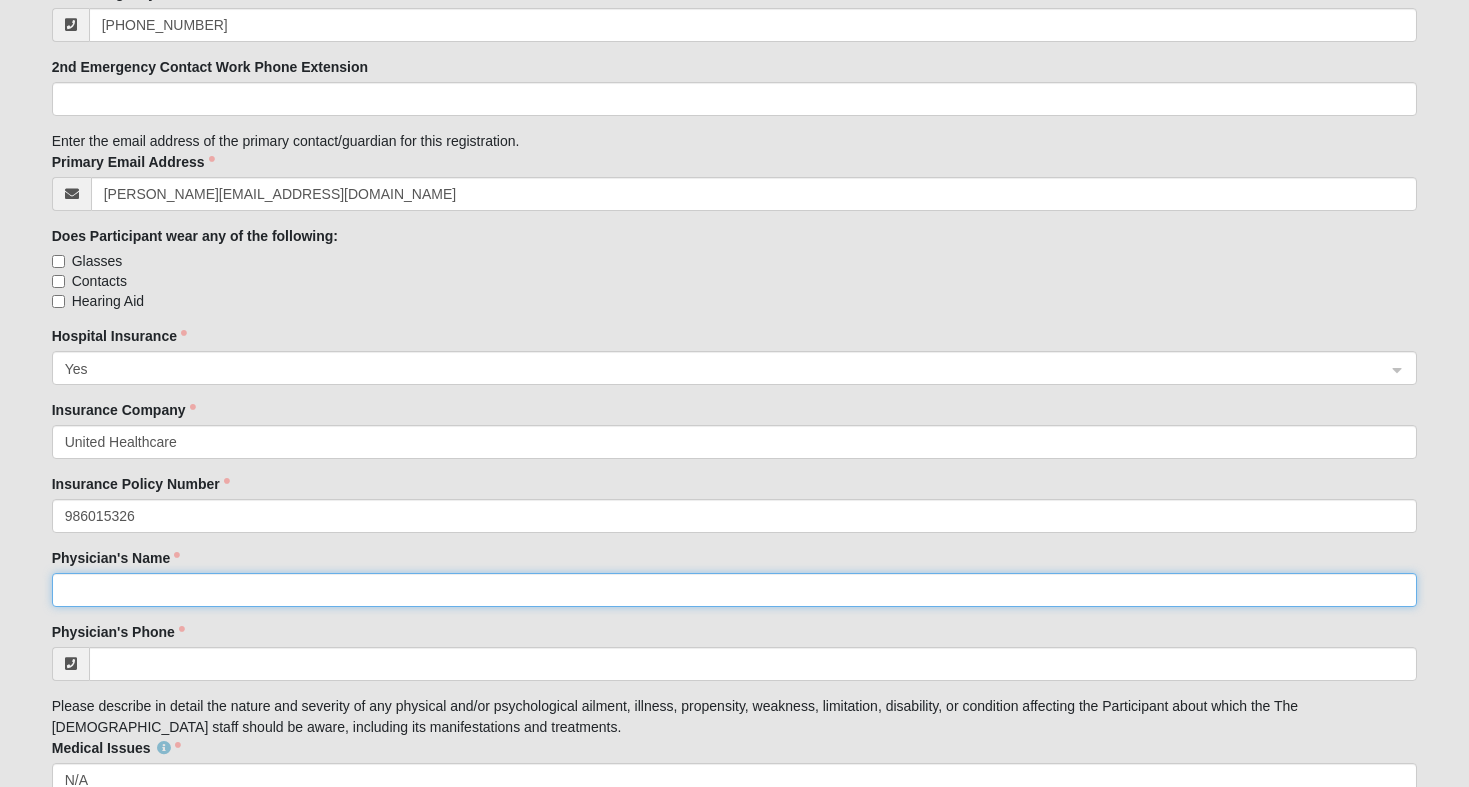 click on "Physician's Name" 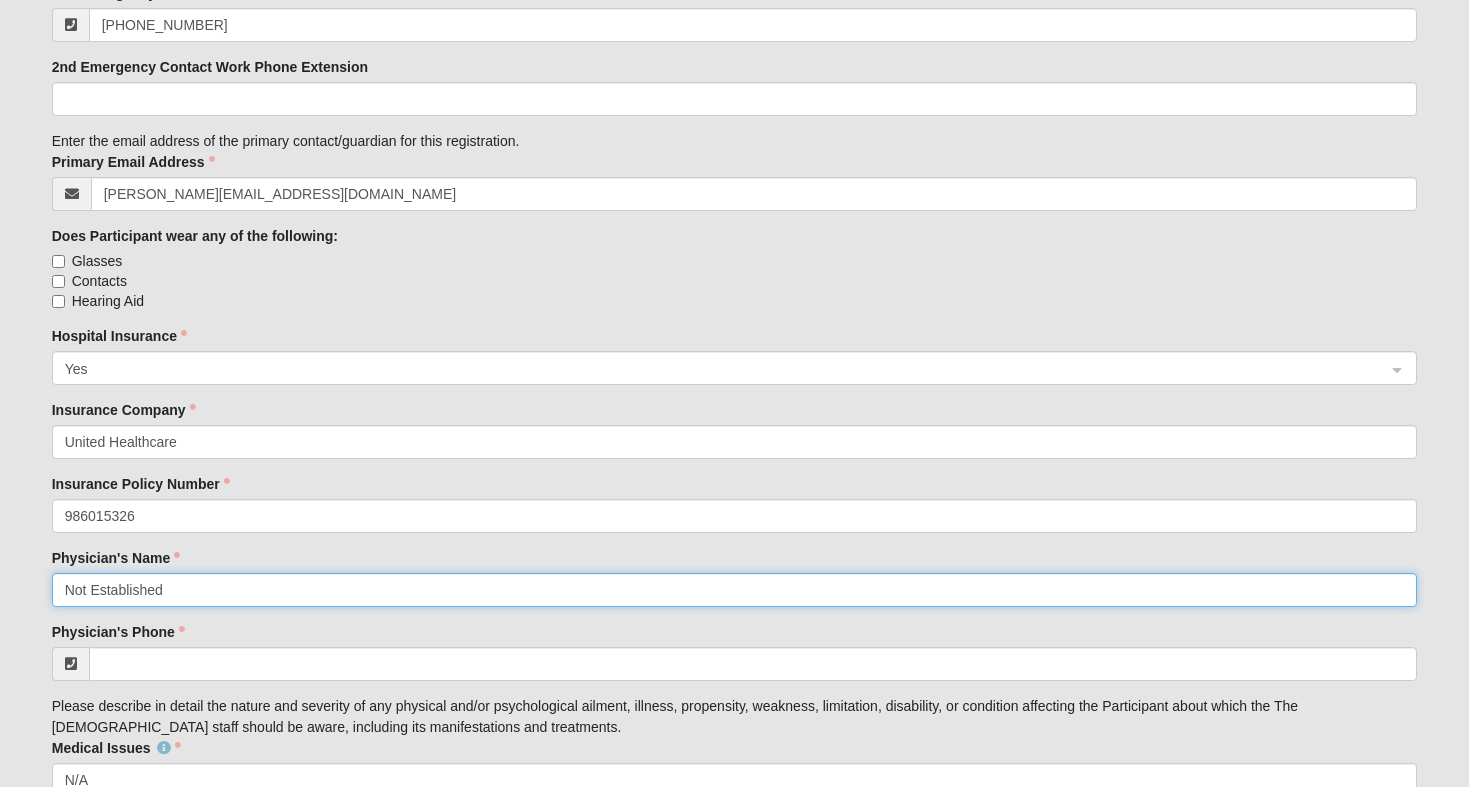 type on "Not Established" 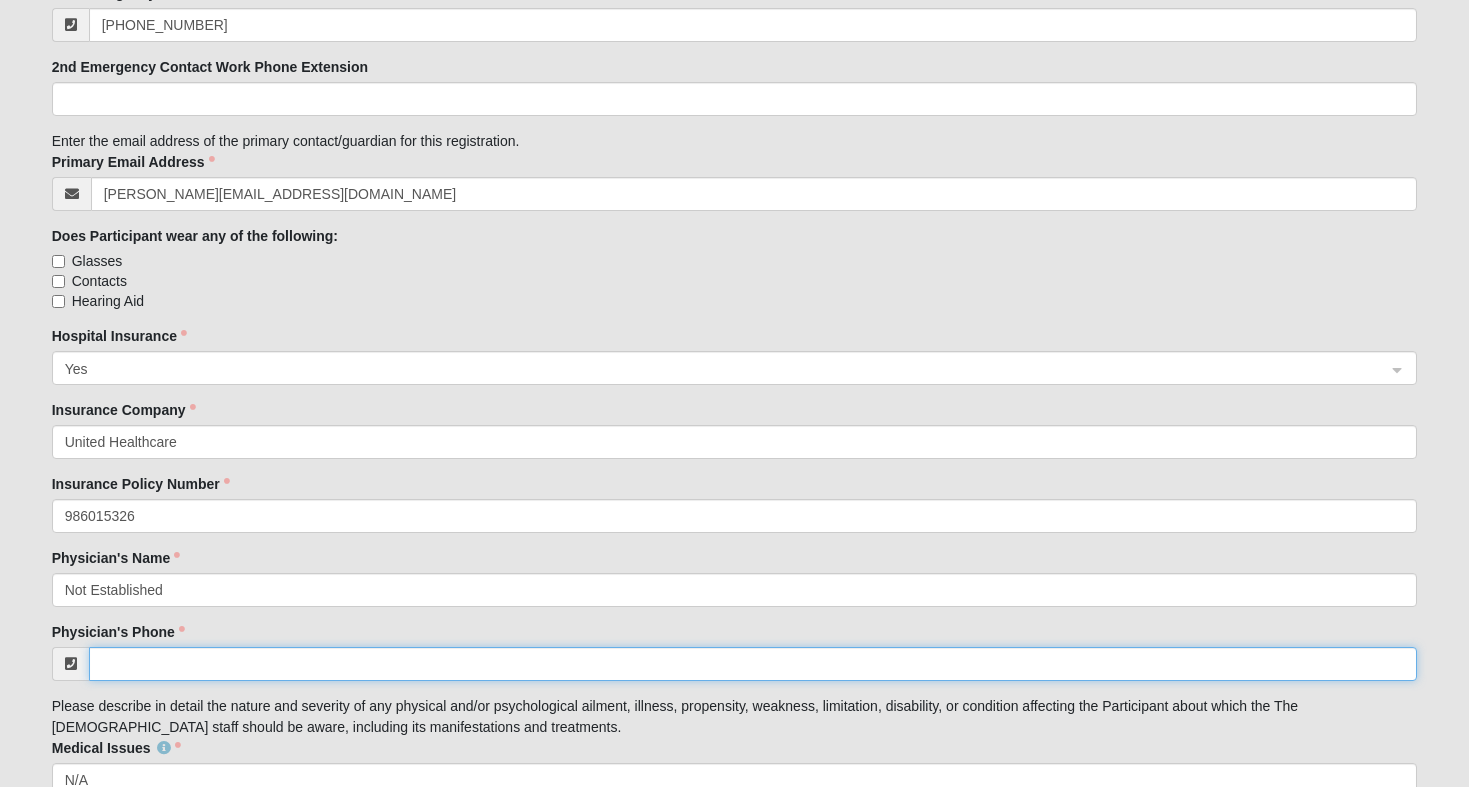 click on "Physician's Phone" at bounding box center [753, 664] 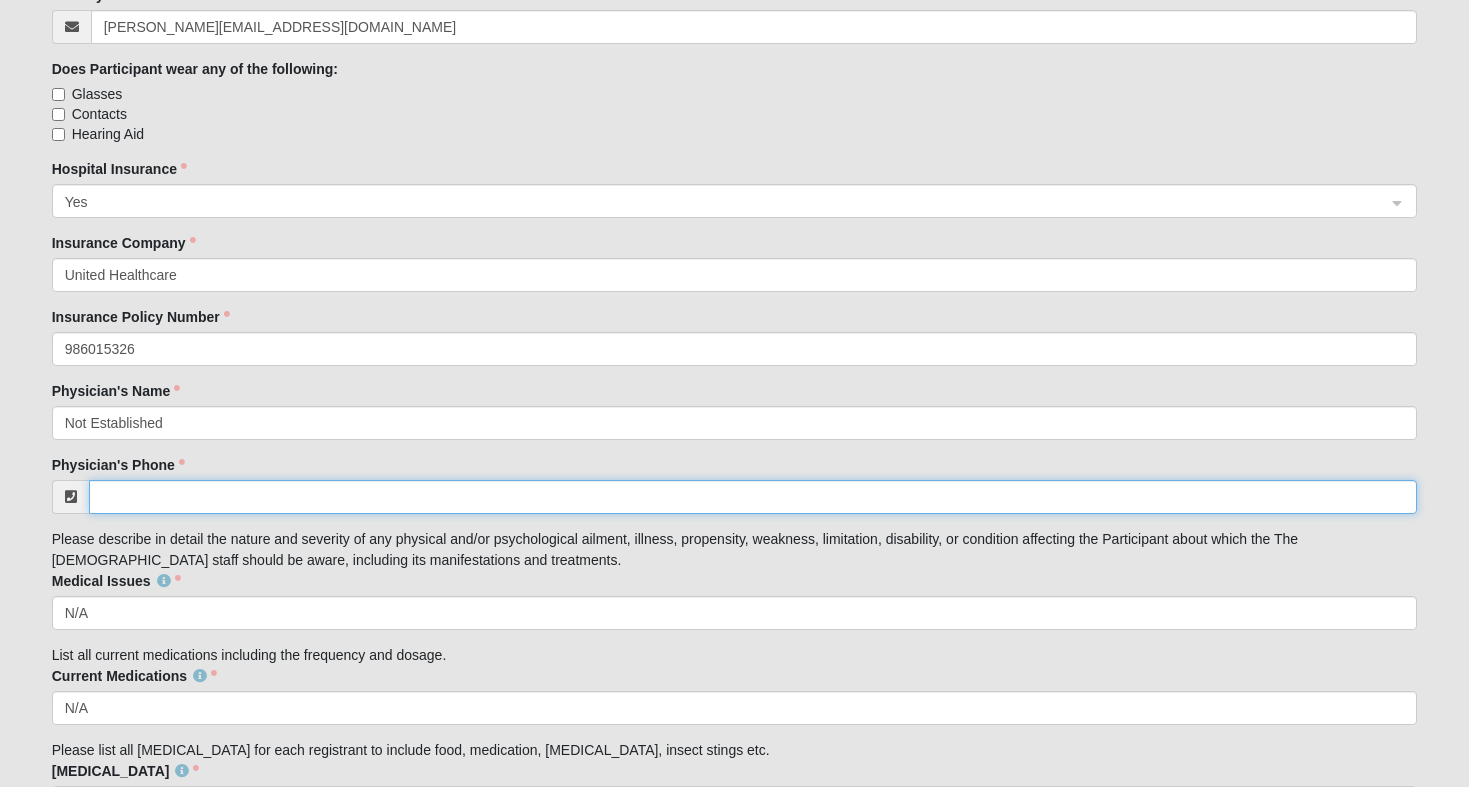 scroll, scrollTop: 3054, scrollLeft: 0, axis: vertical 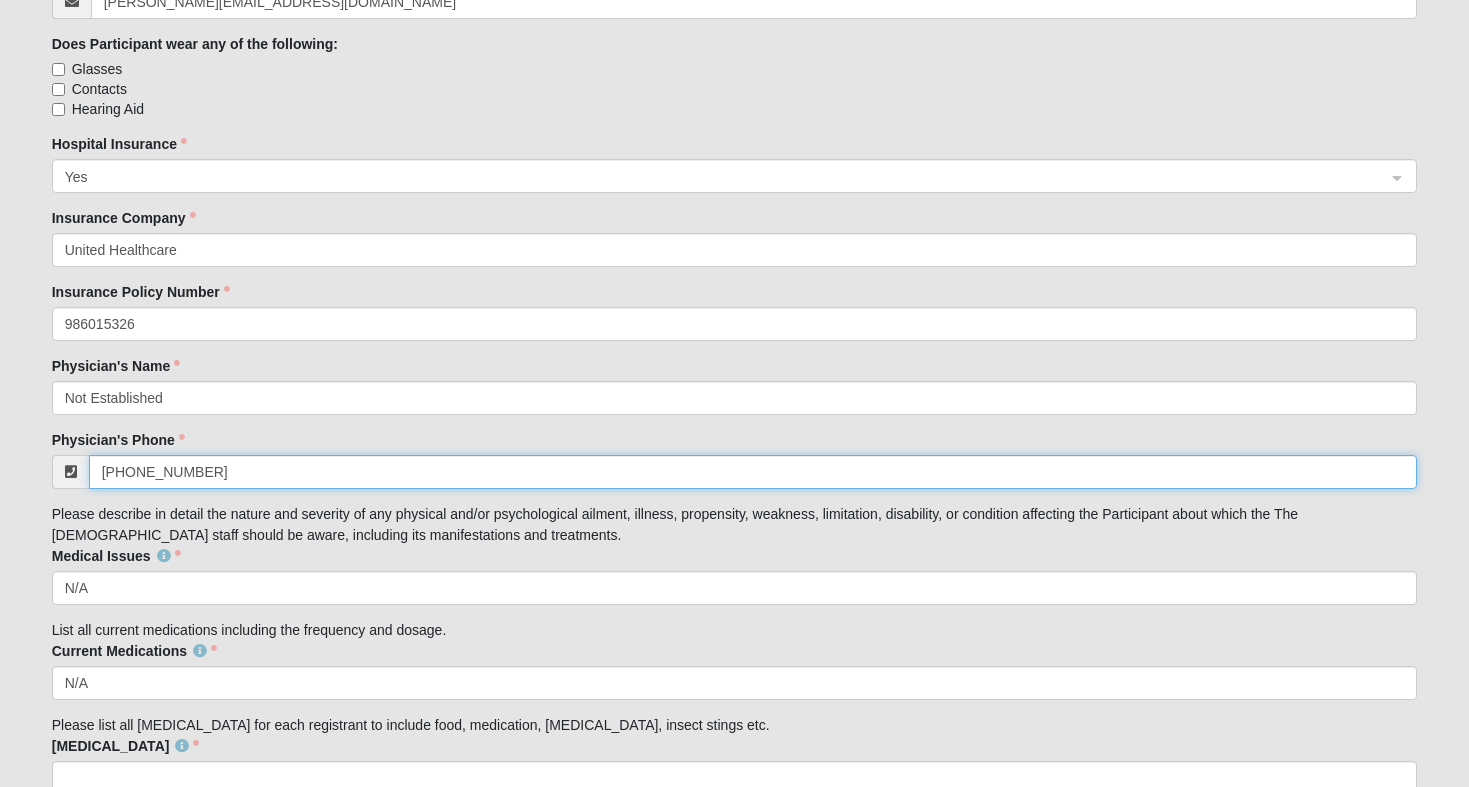 type on "[PHONE_NUMBER]" 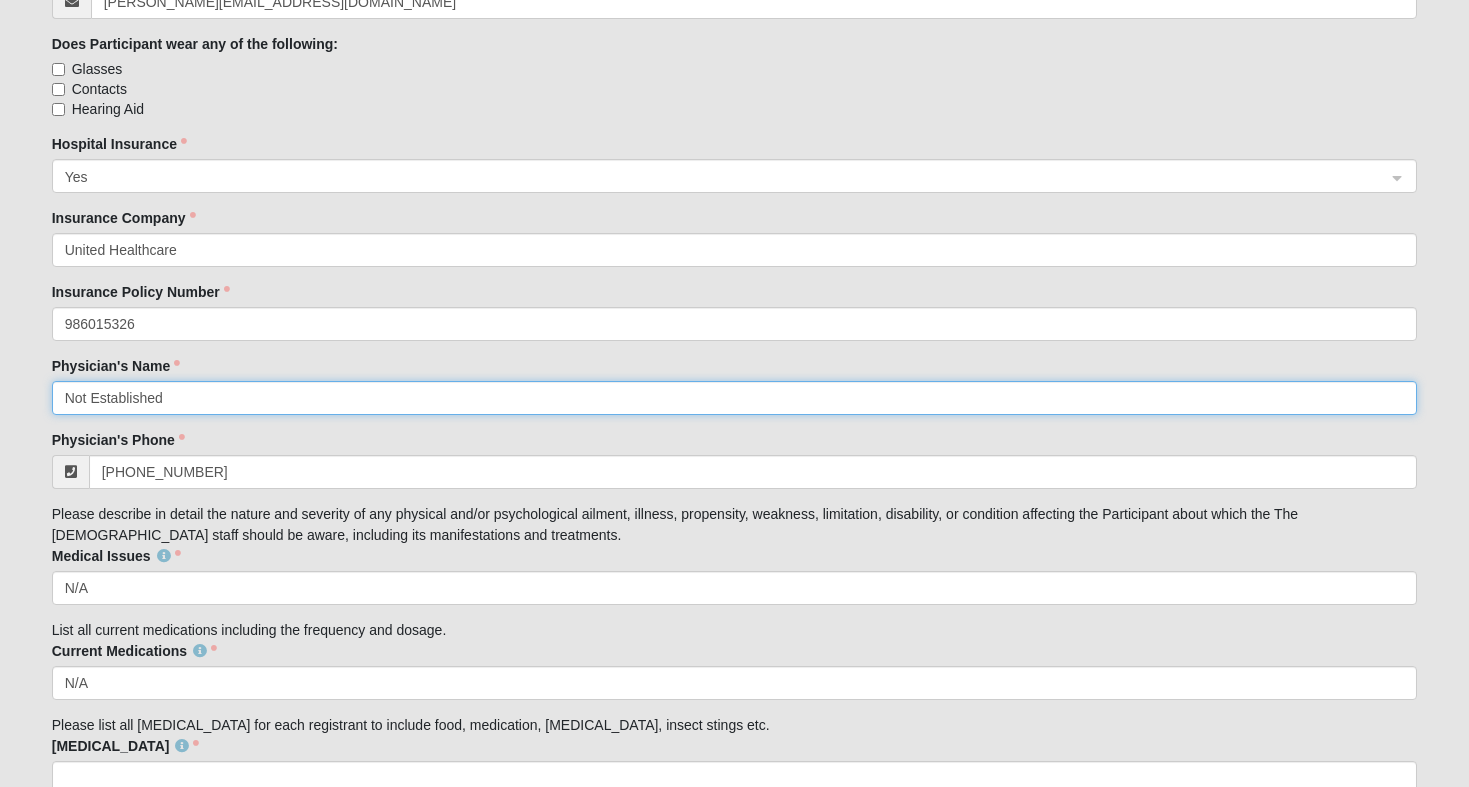 click on "Not Established" 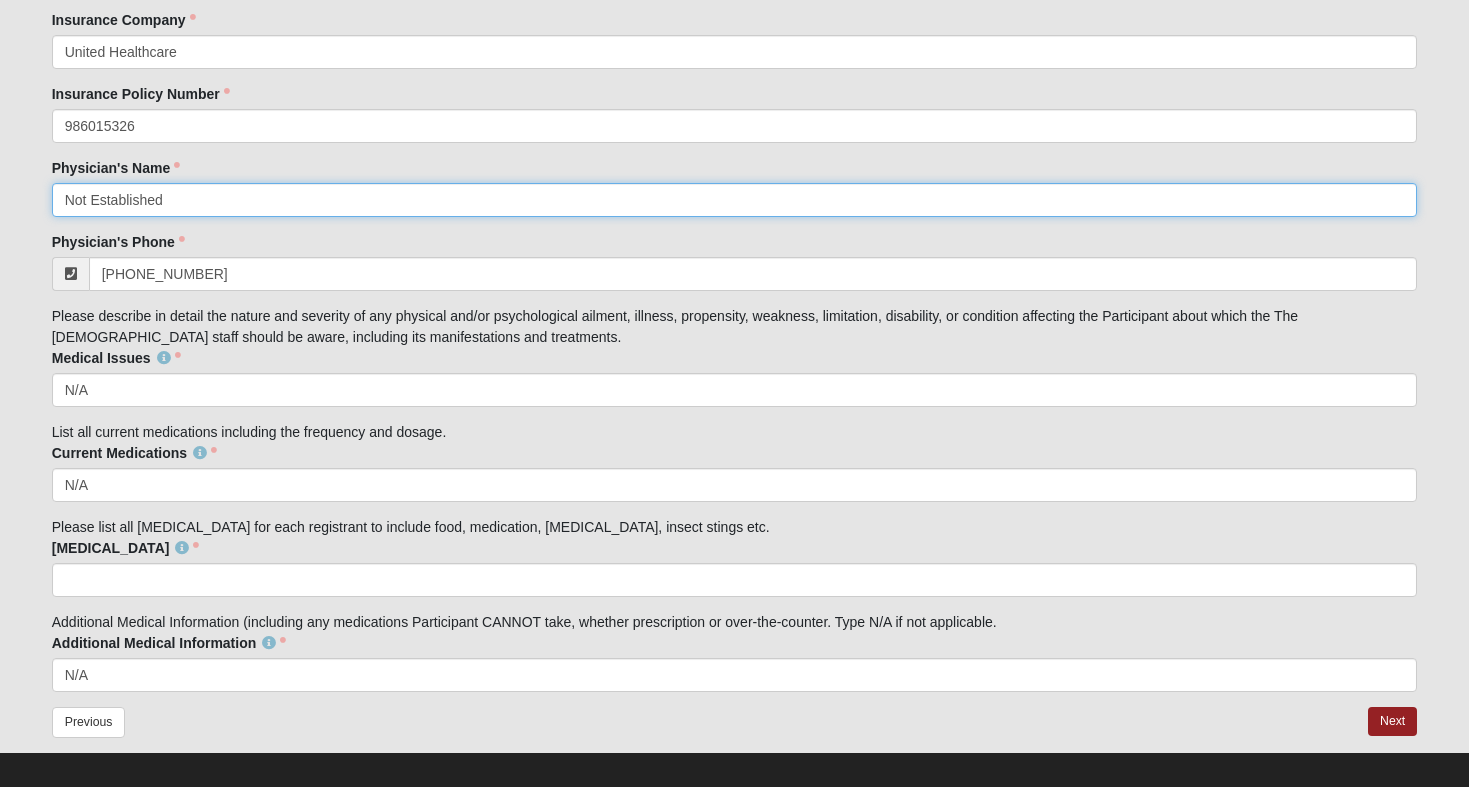 scroll, scrollTop: 3269, scrollLeft: 0, axis: vertical 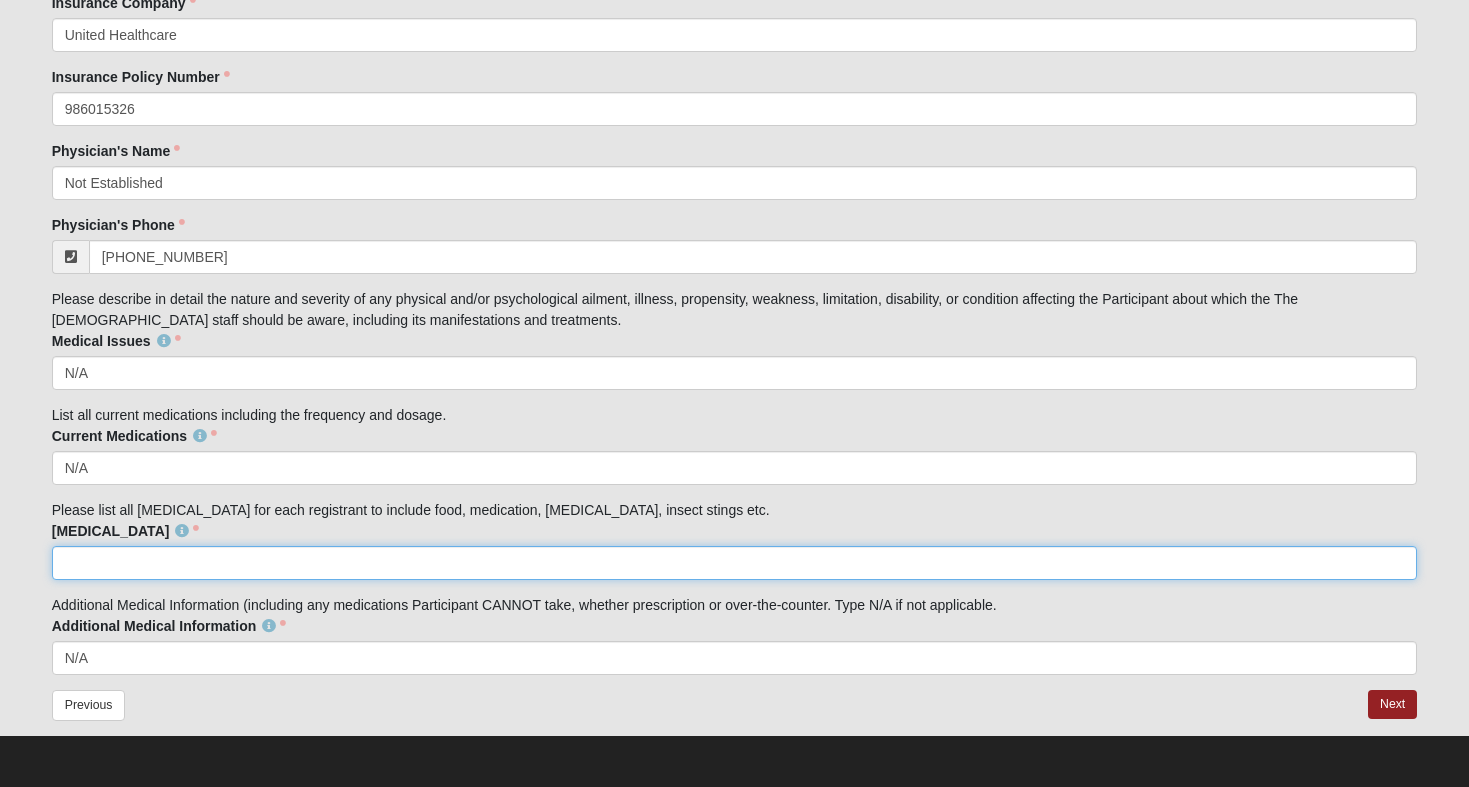 click on "[MEDICAL_DATA]" 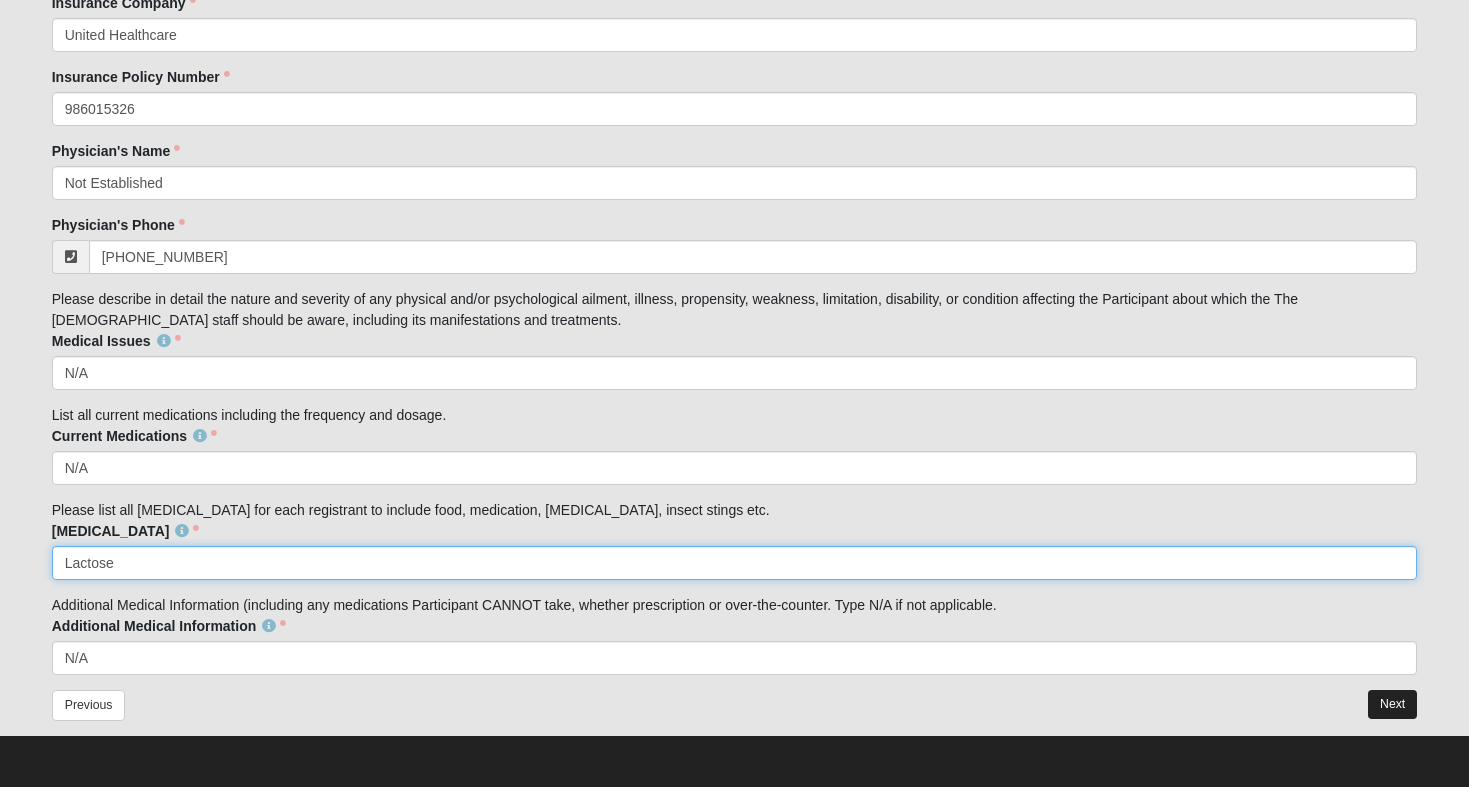 type on "Lactose" 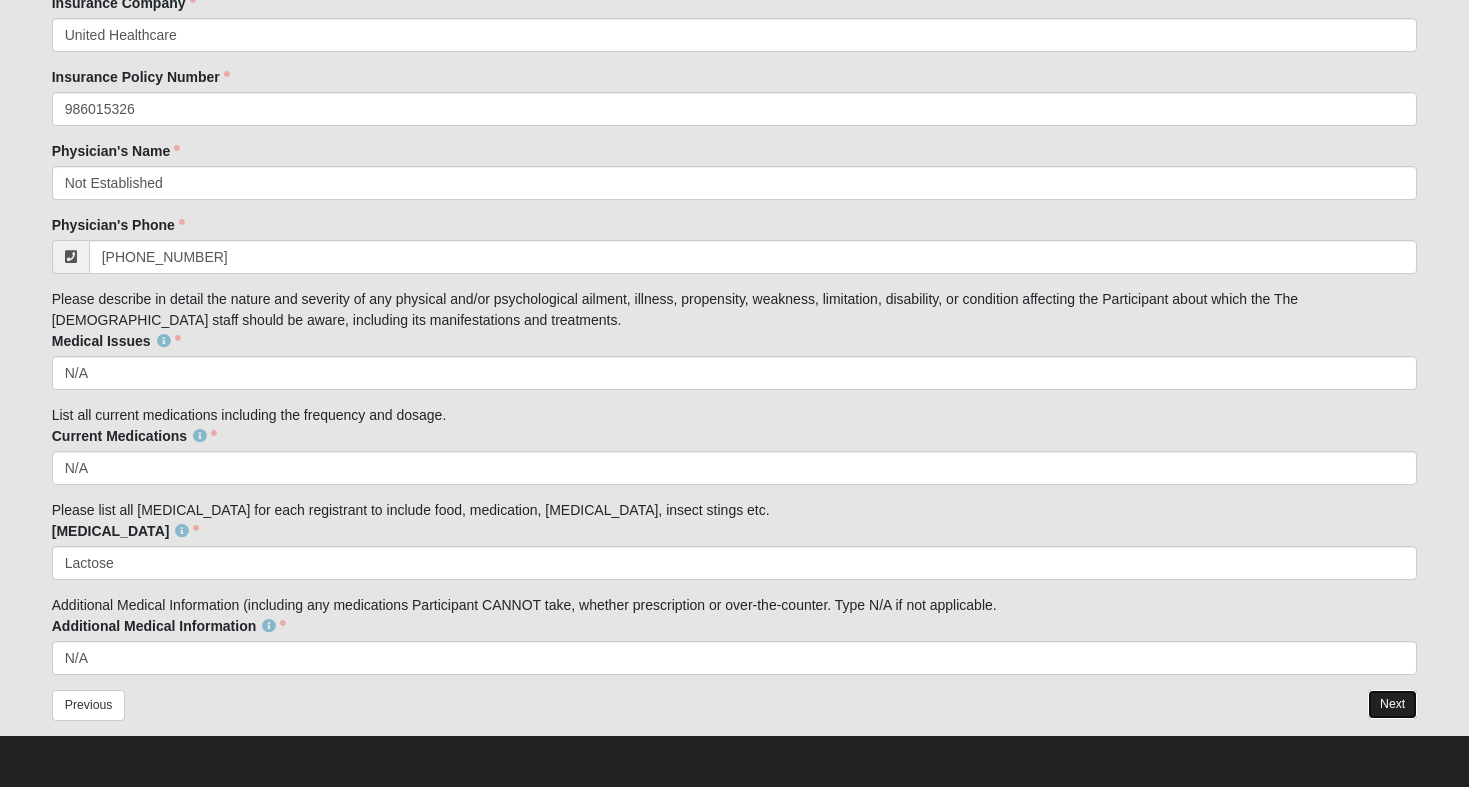 click on "Next" at bounding box center (1392, 704) 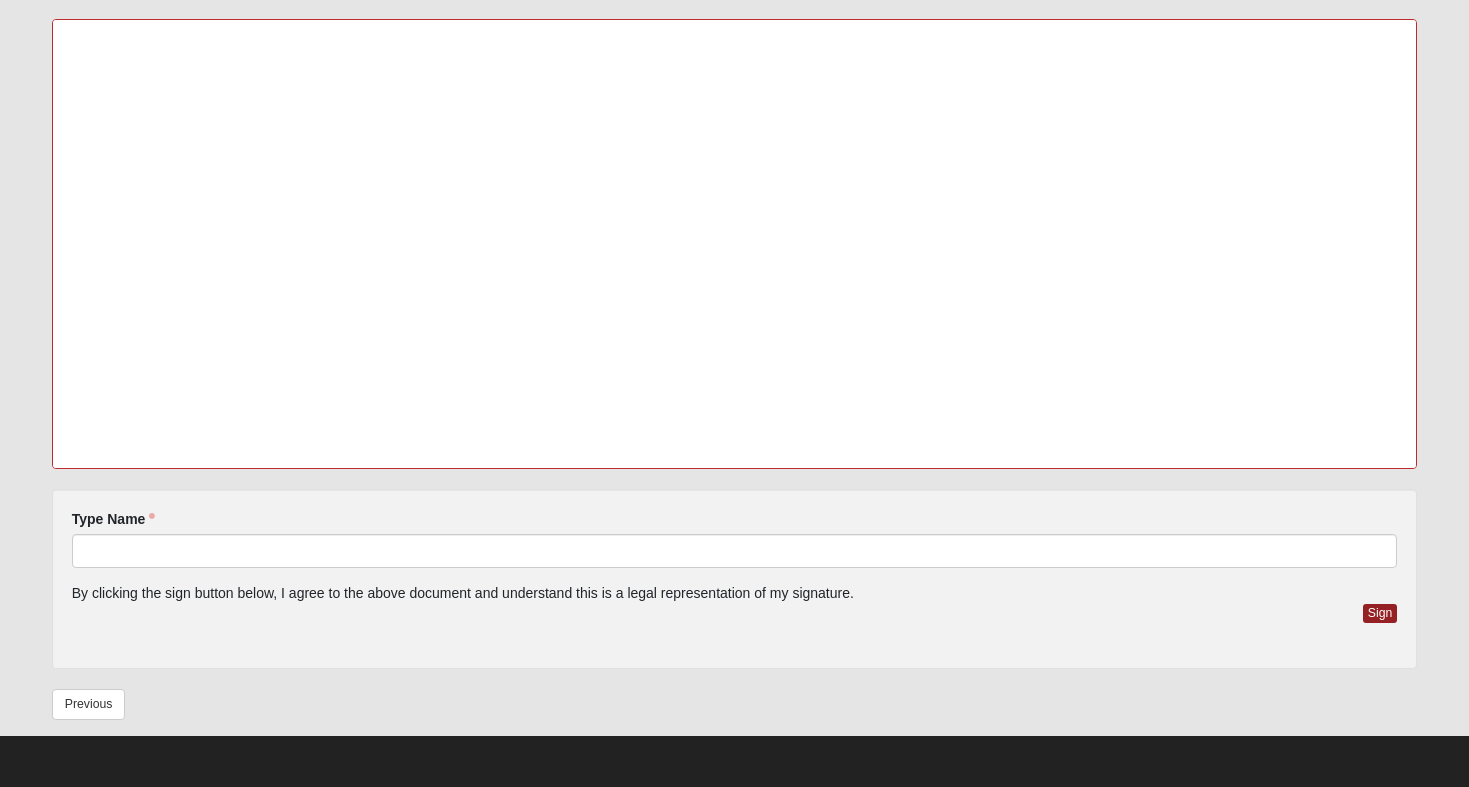 scroll, scrollTop: 233, scrollLeft: 0, axis: vertical 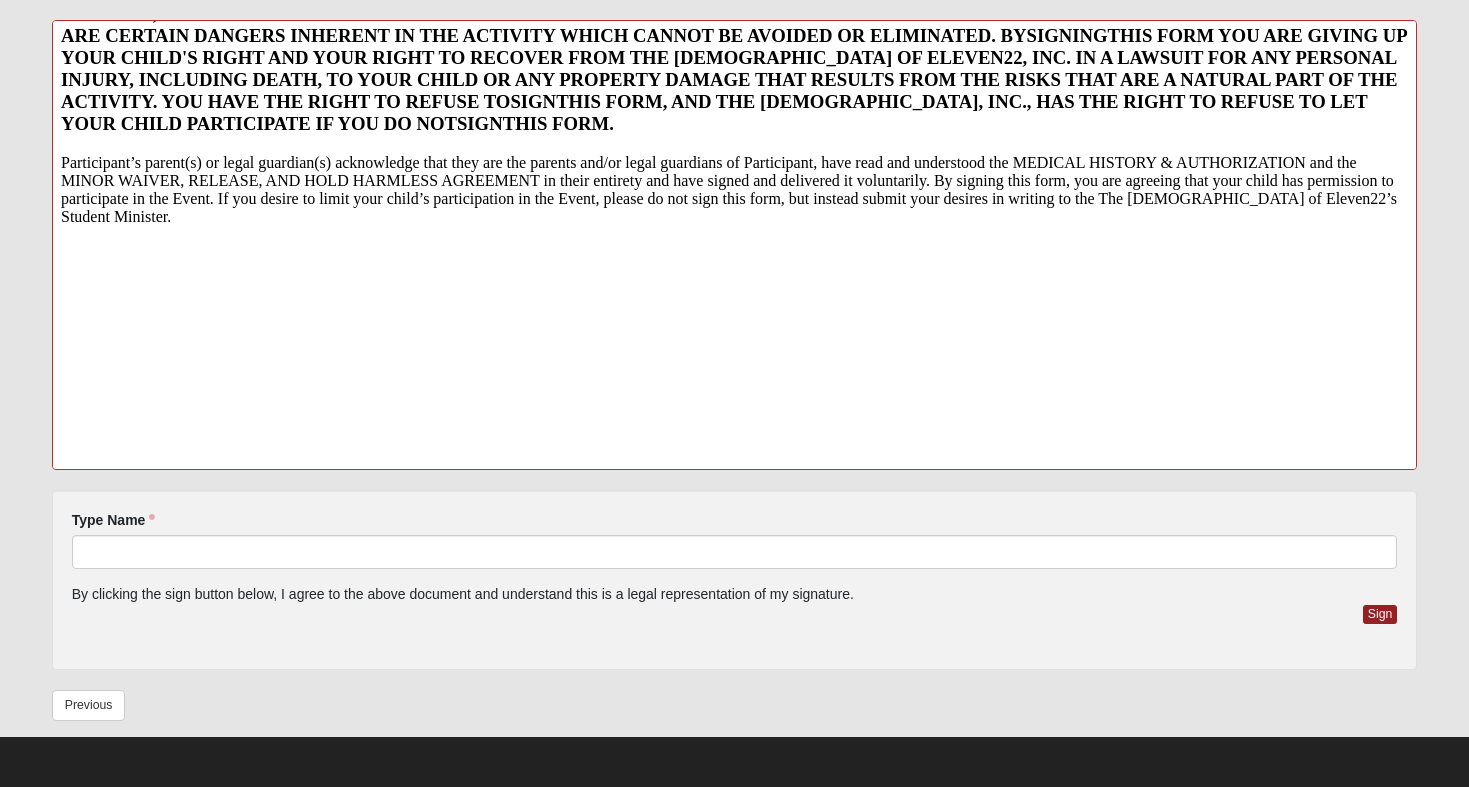 click on "Type Name" 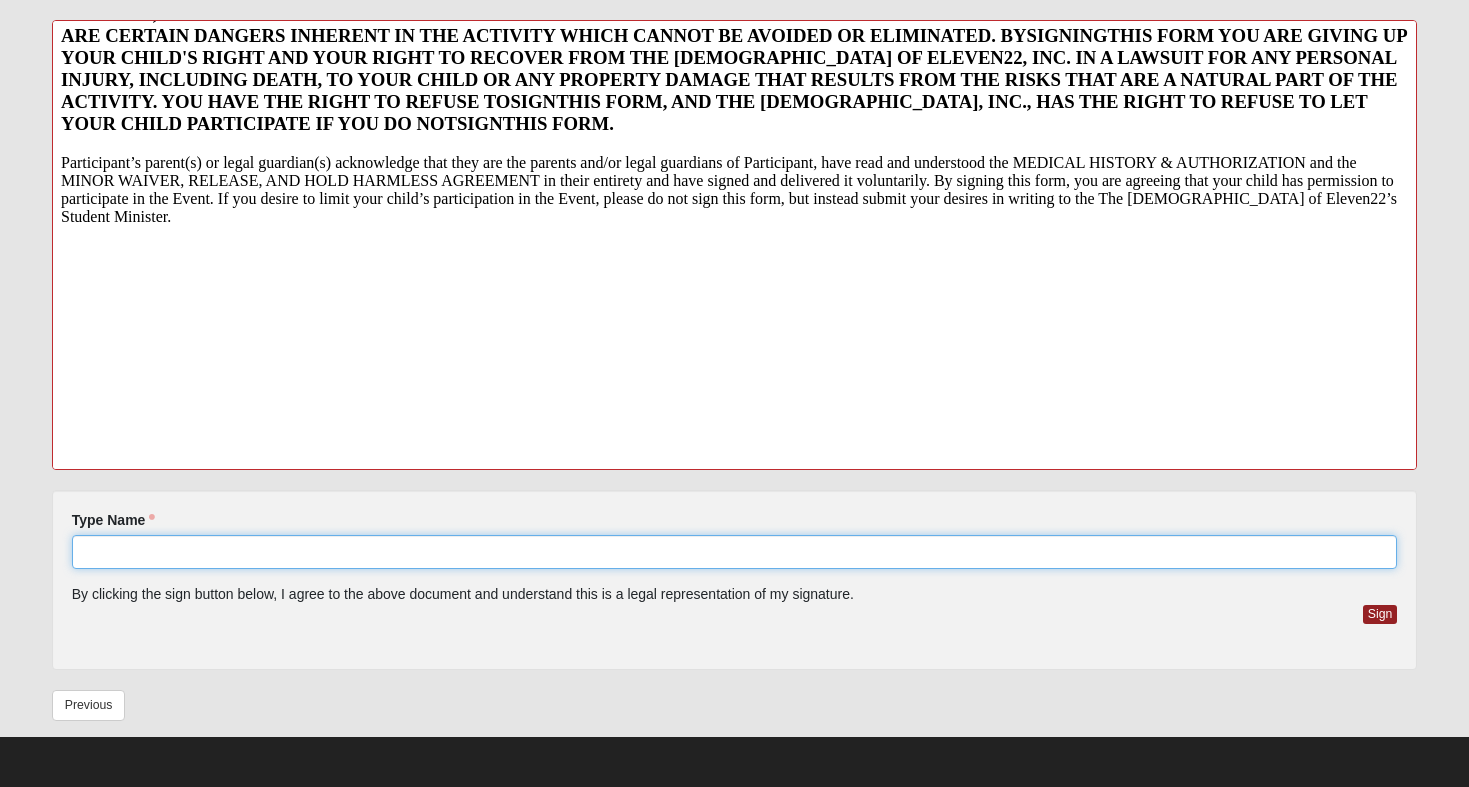 click on "Type Name" 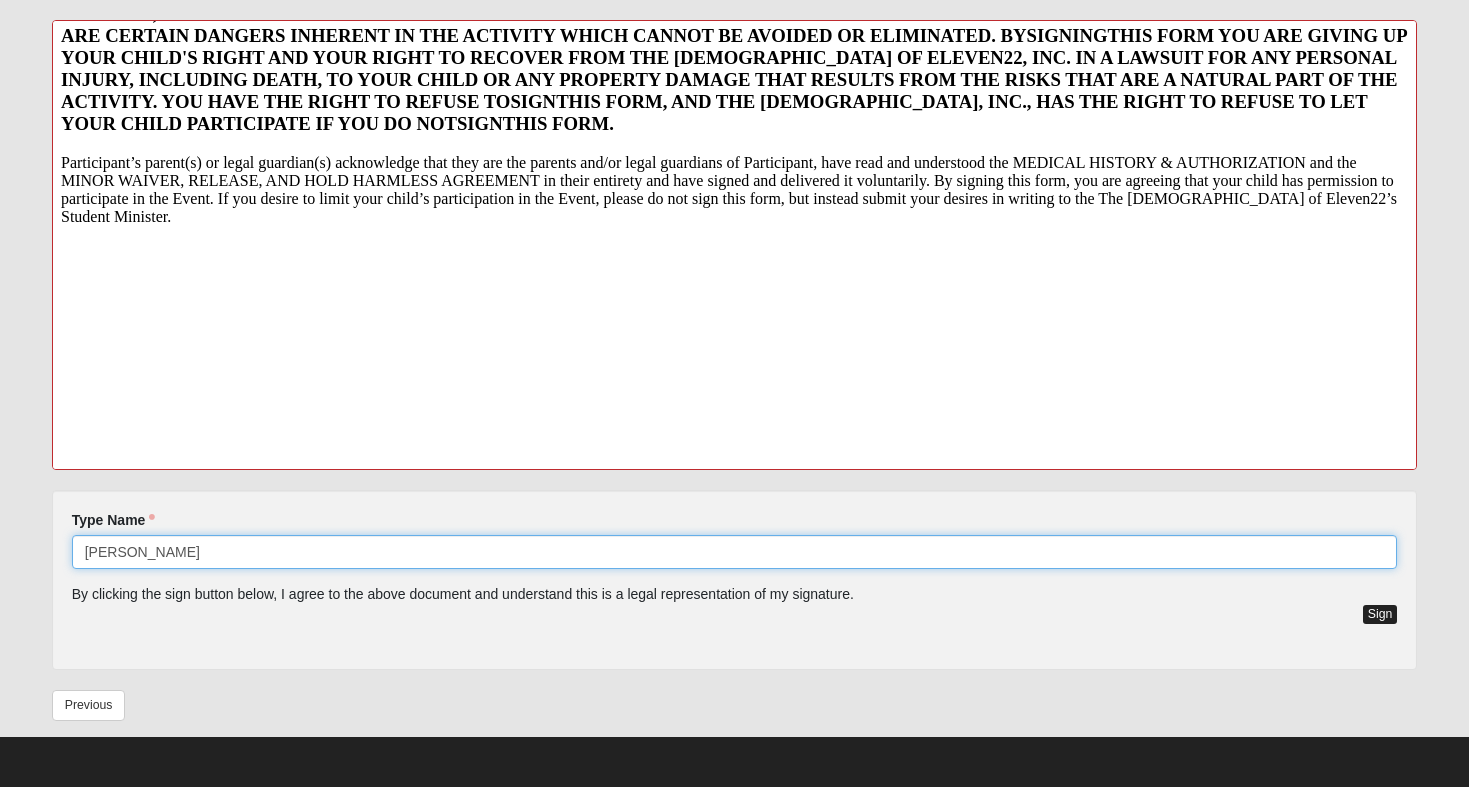type on "[PERSON_NAME]" 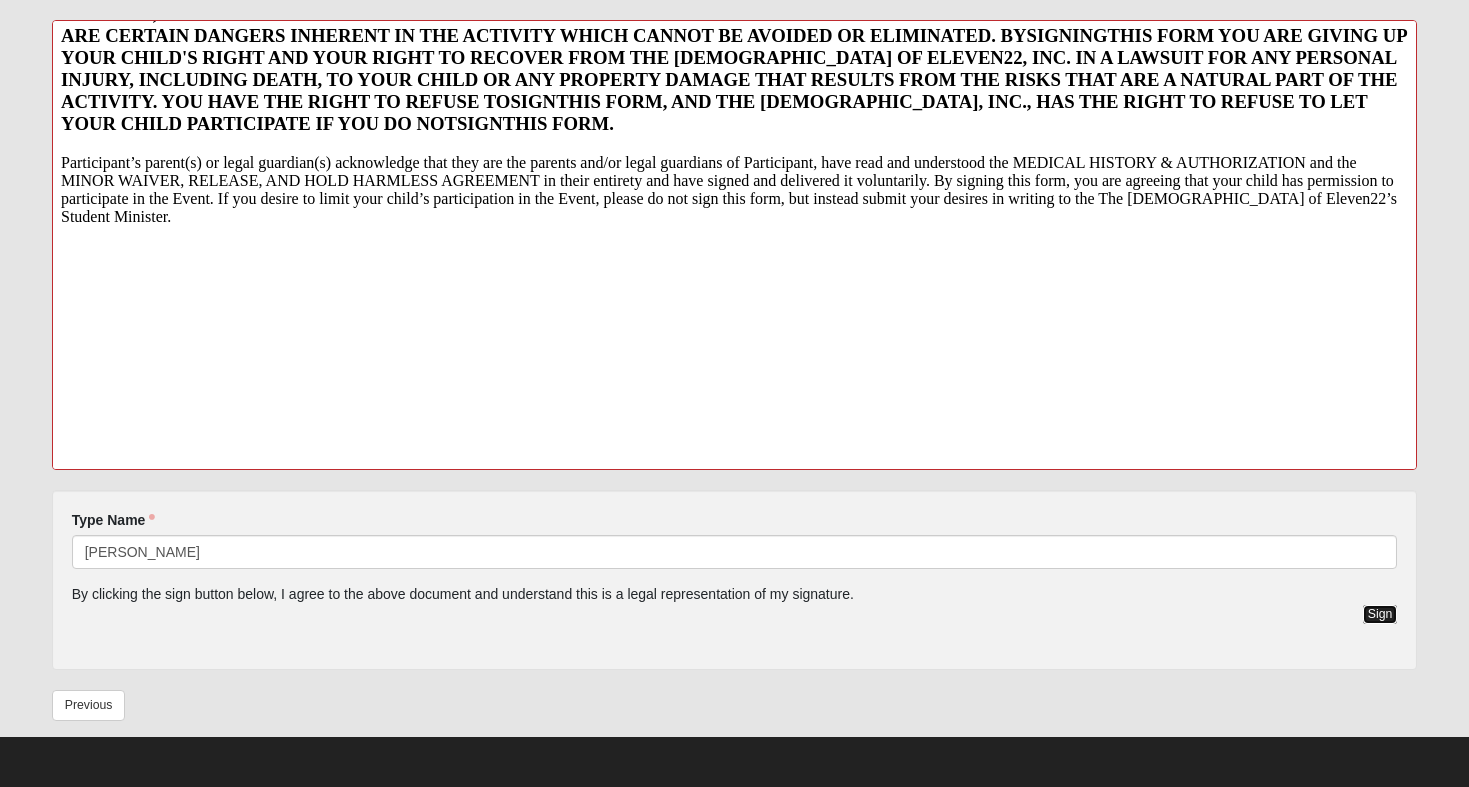 click on "Sign" at bounding box center [1380, 614] 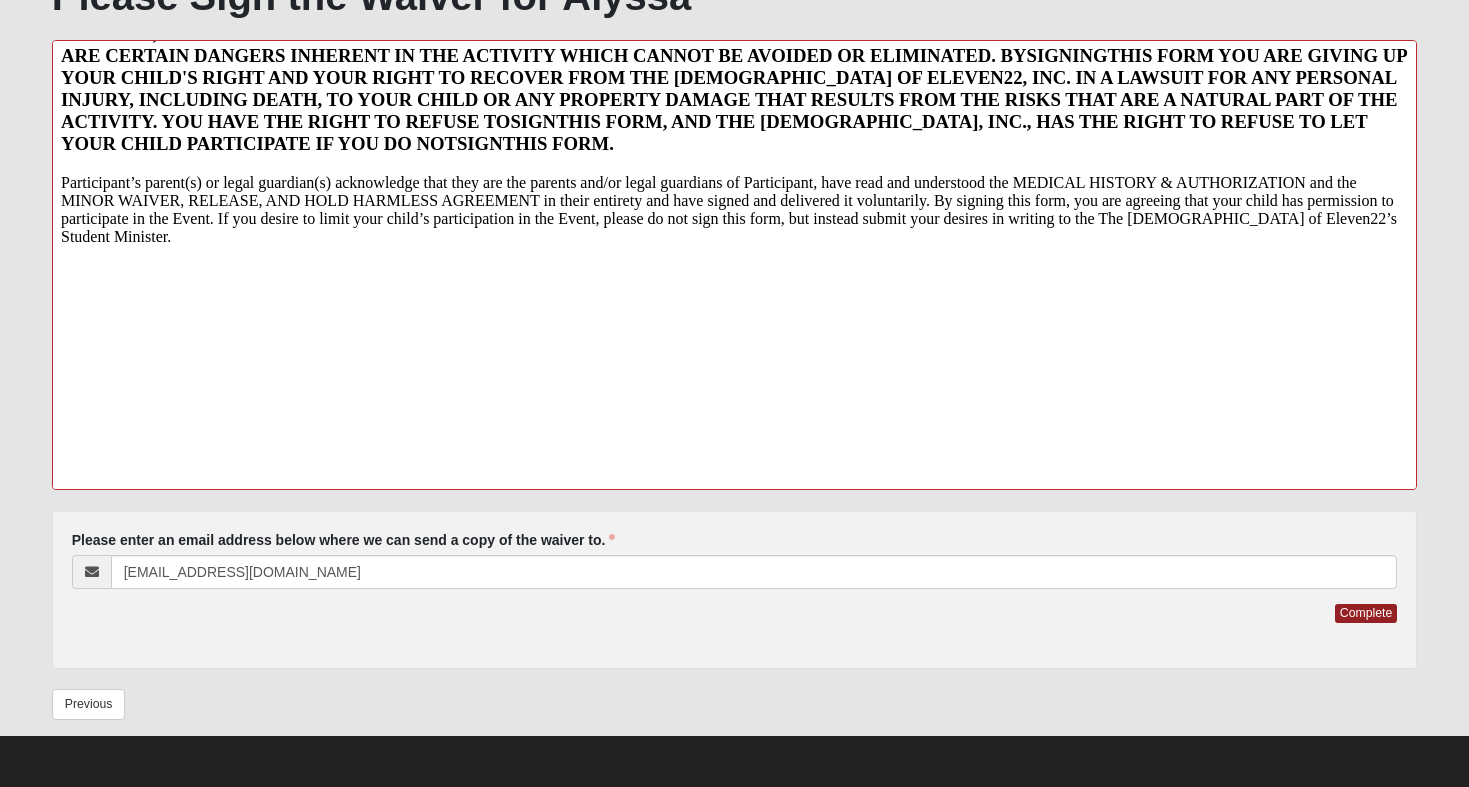 scroll, scrollTop: 307, scrollLeft: 0, axis: vertical 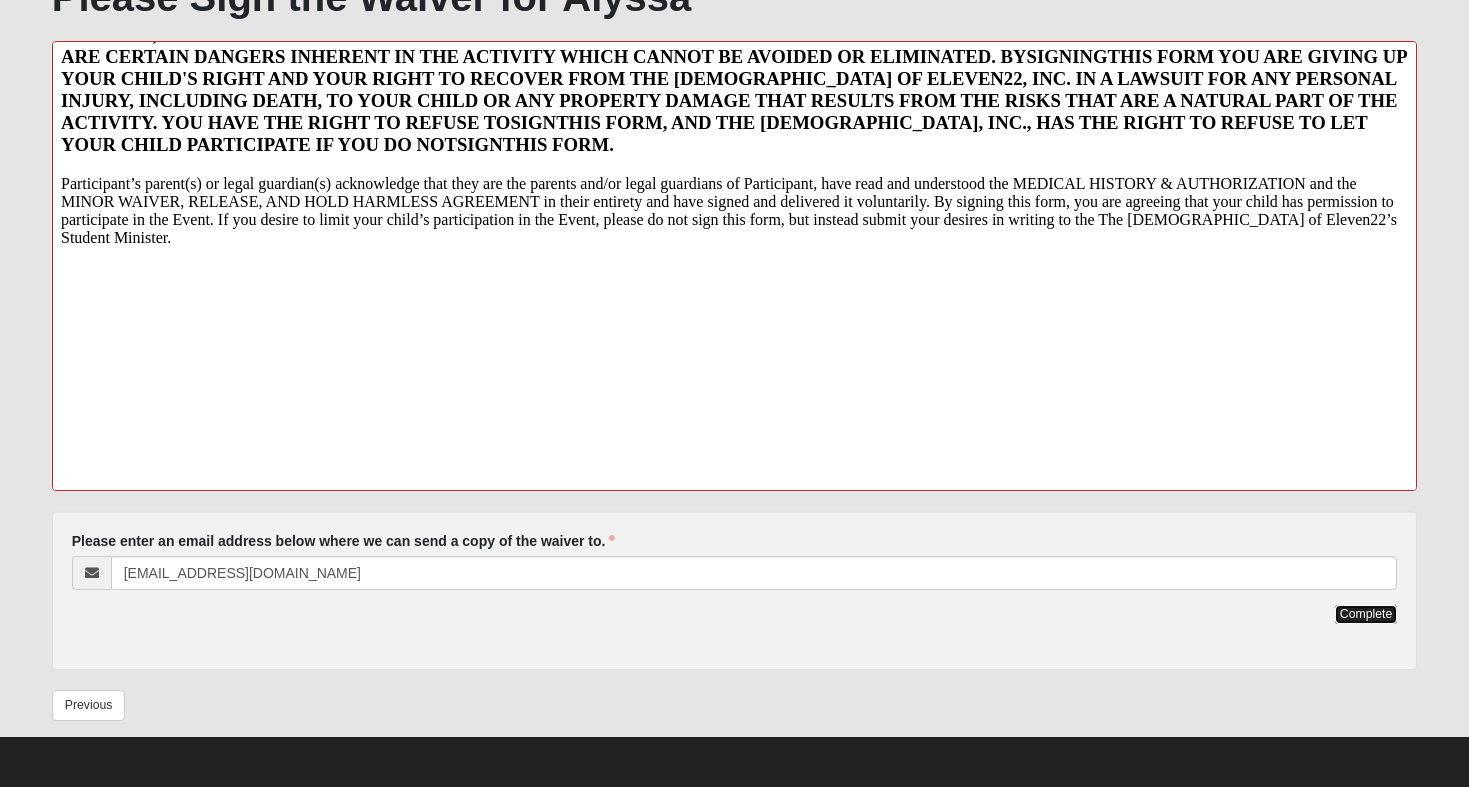 click on "Complete" at bounding box center (1366, 614) 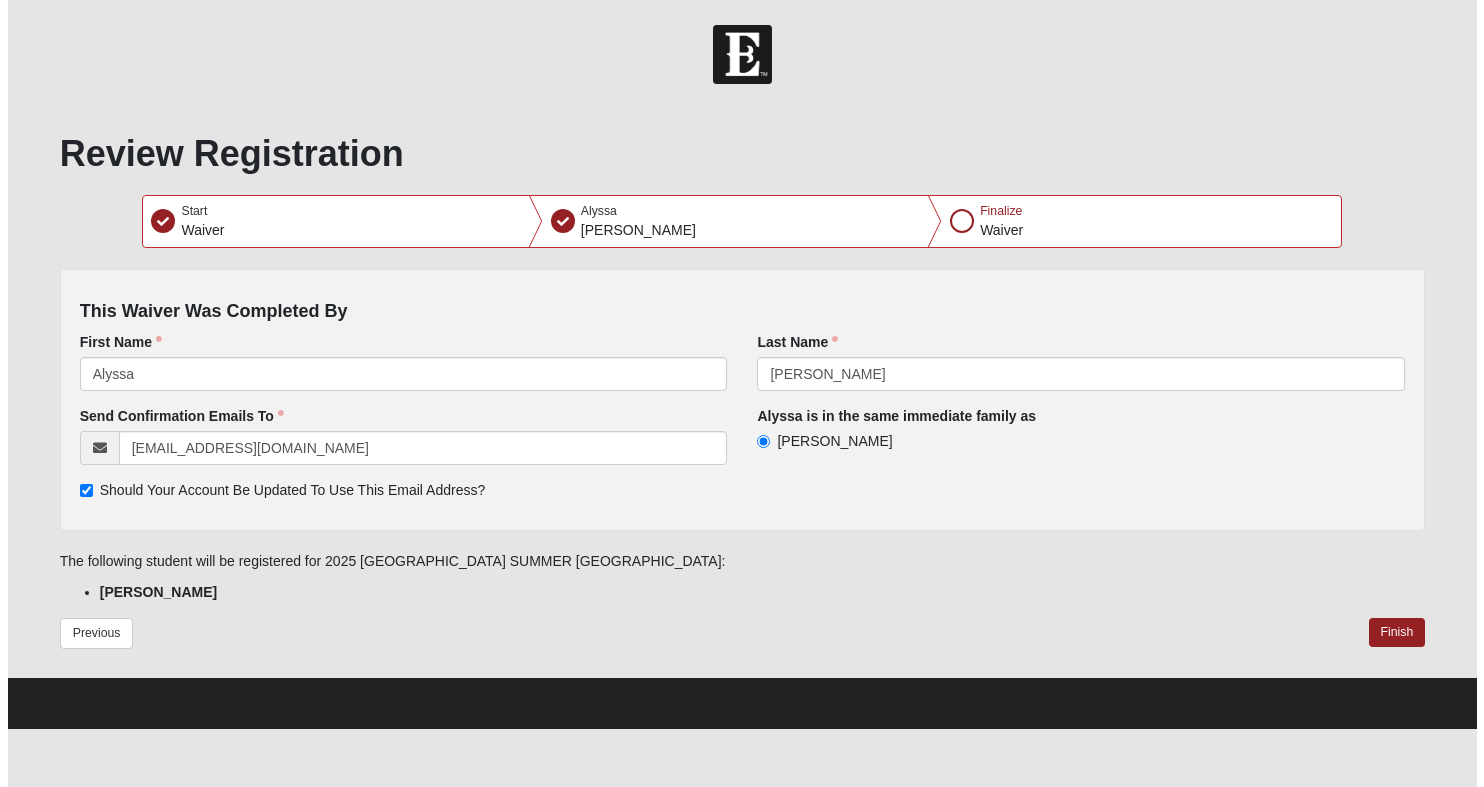 scroll, scrollTop: 0, scrollLeft: 0, axis: both 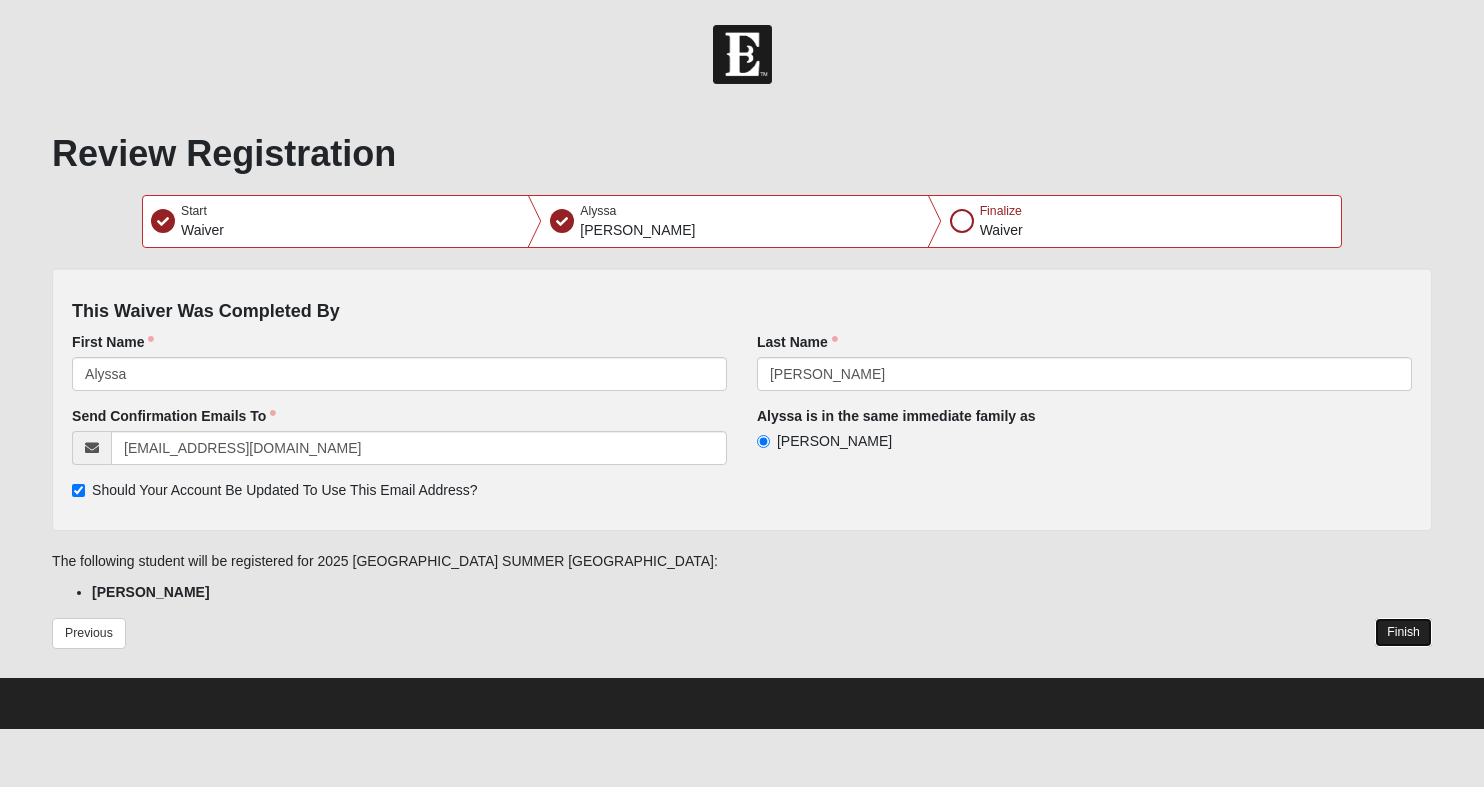 click on "Finish" at bounding box center (1403, 632) 